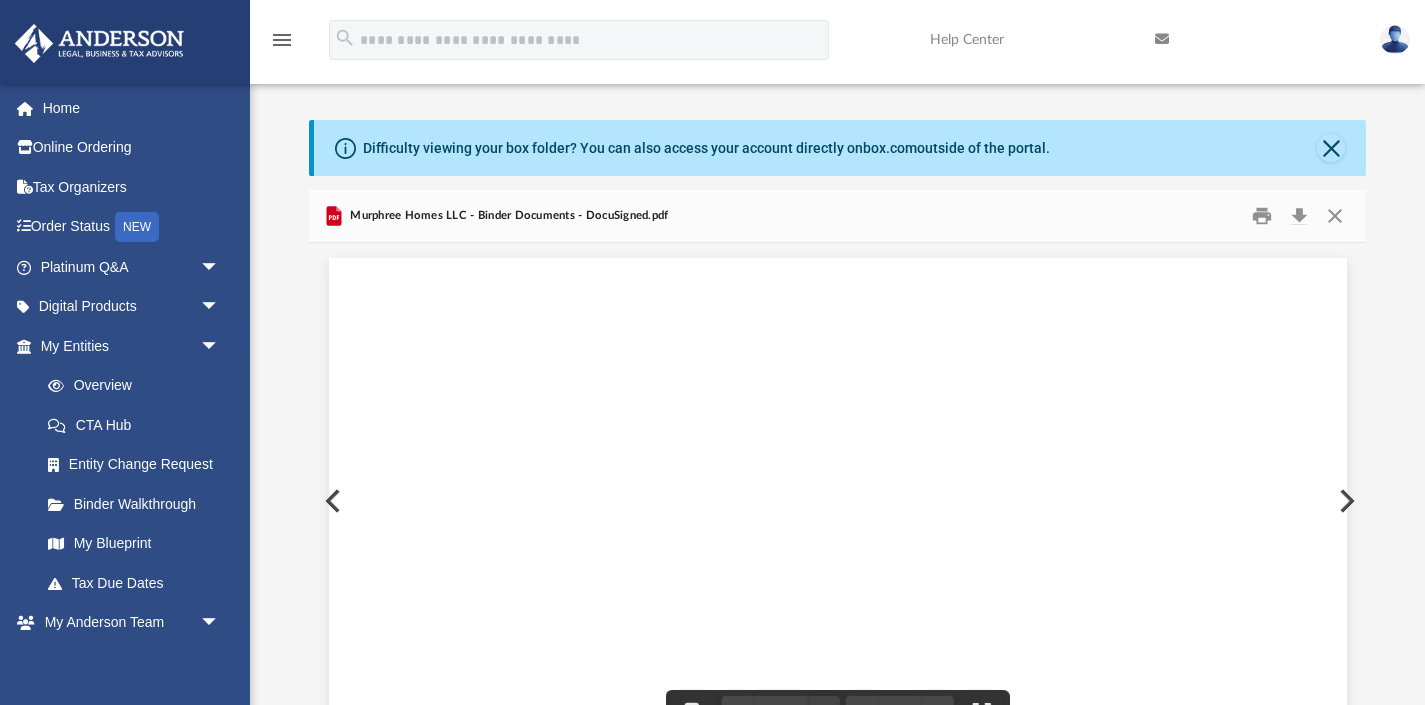 scroll, scrollTop: 54, scrollLeft: 0, axis: vertical 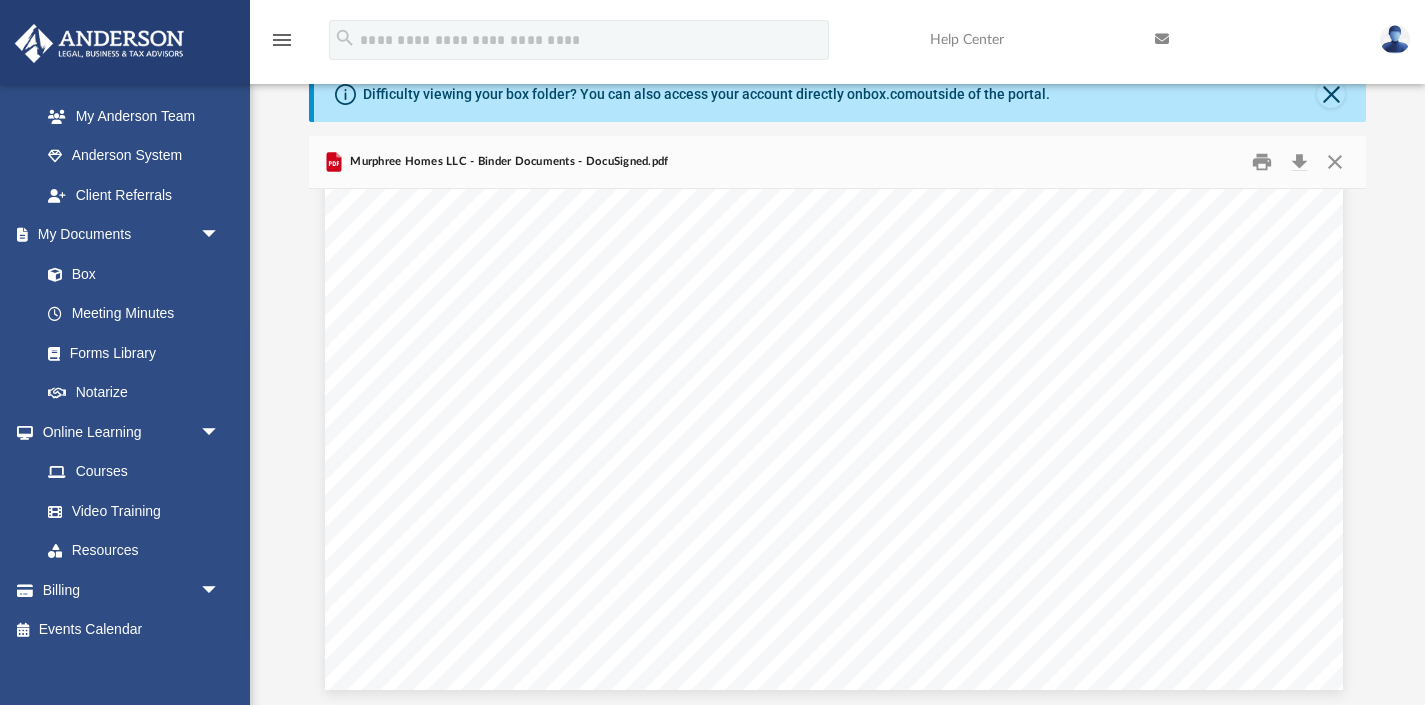 click at bounding box center (1252, 39) 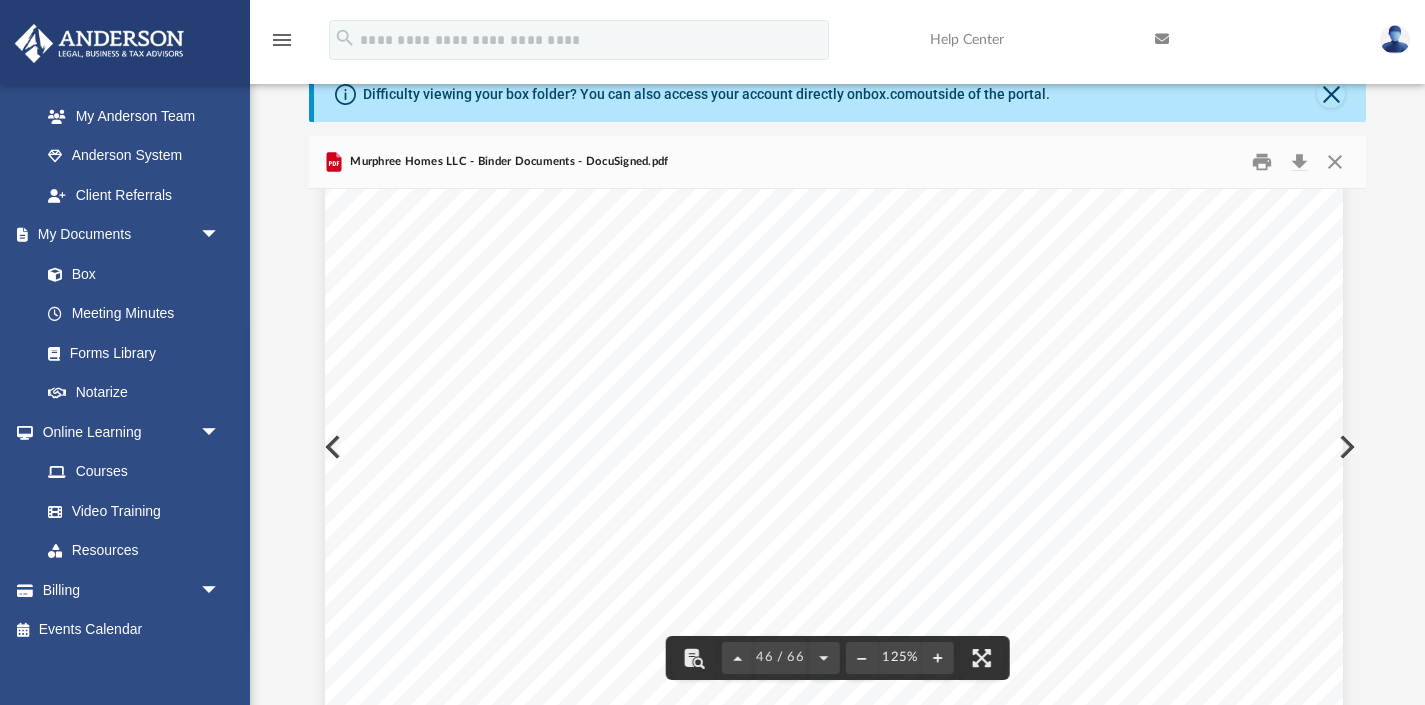 scroll, scrollTop: 61241, scrollLeft: 4, axis: both 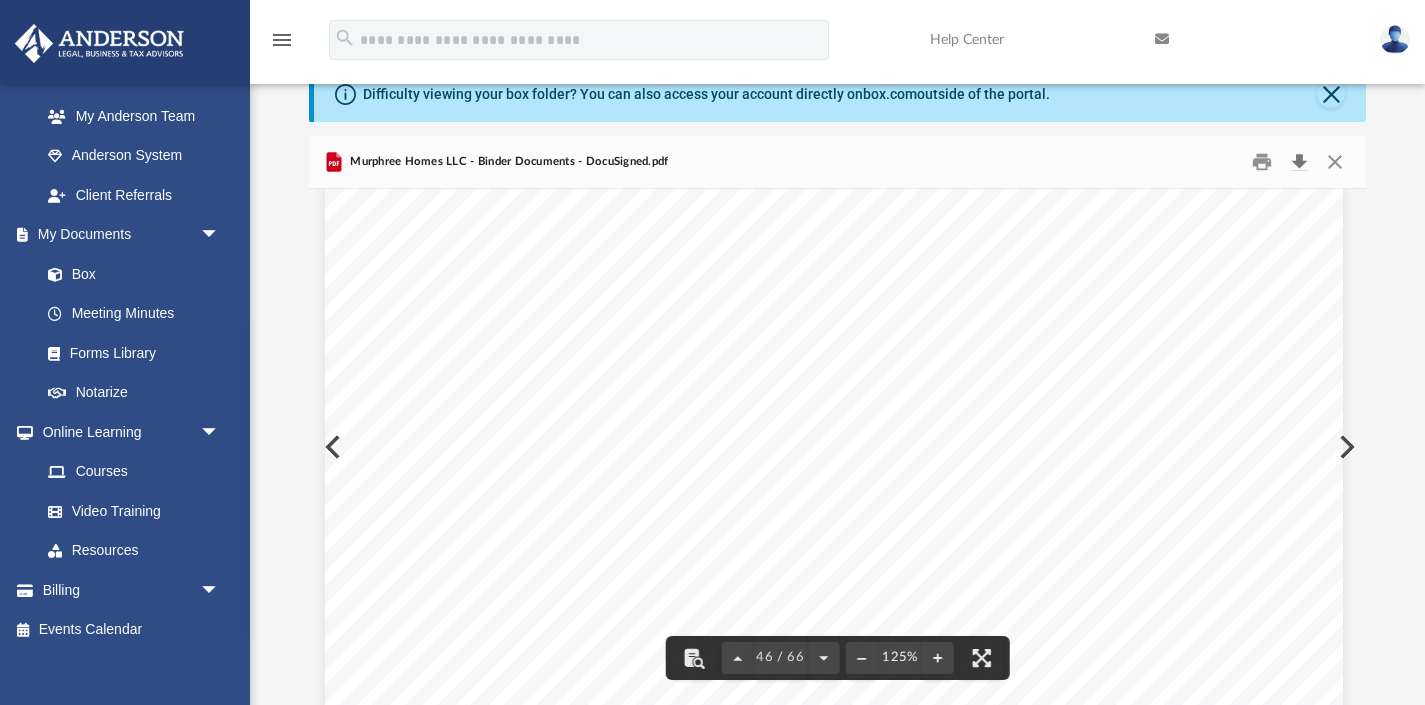 click at bounding box center [1299, 161] 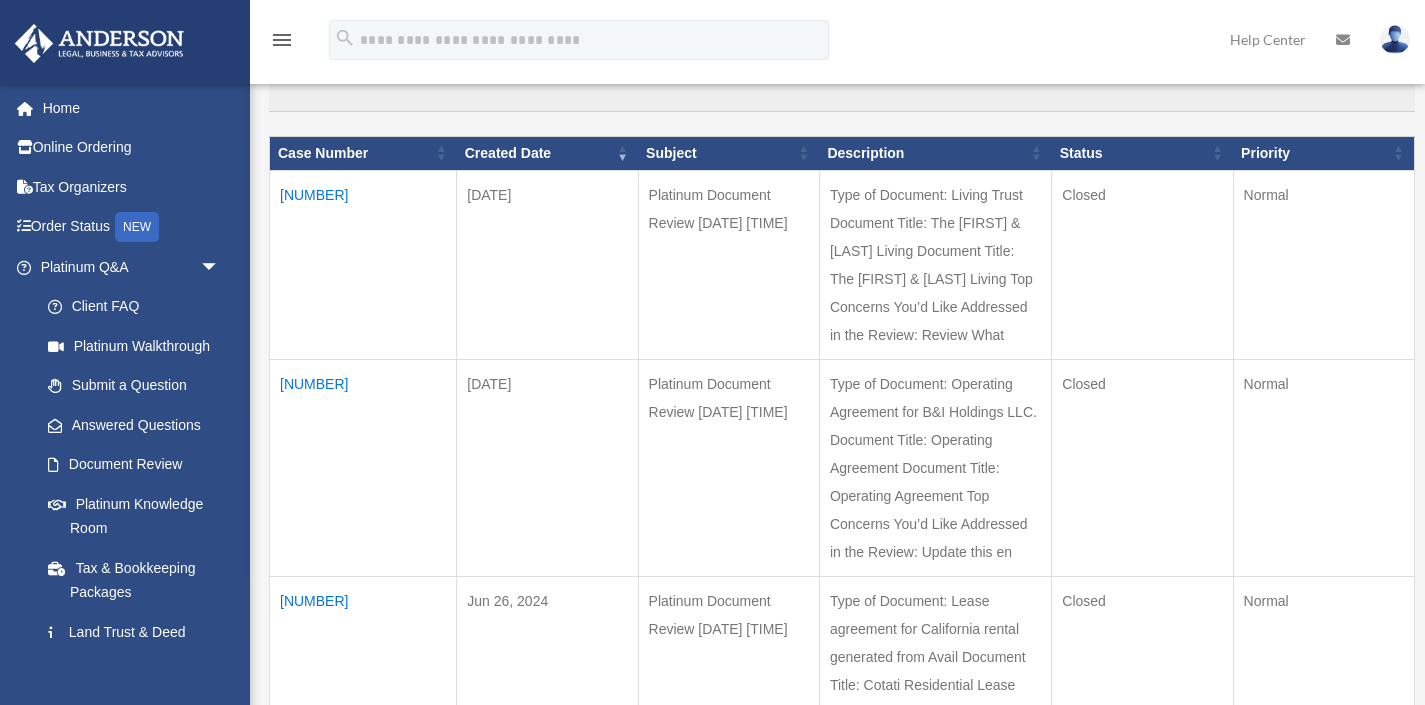 scroll, scrollTop: 180, scrollLeft: 0, axis: vertical 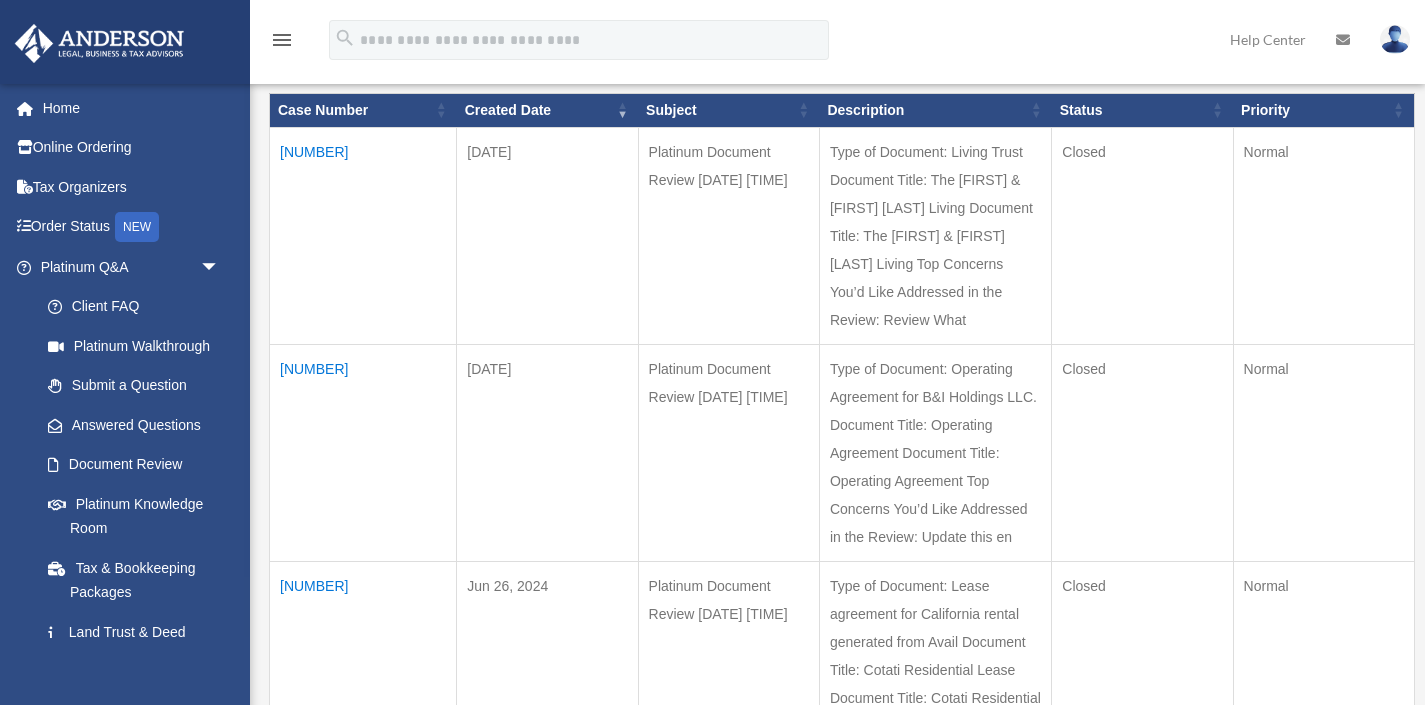 click on "[NUMBER]" at bounding box center (363, 452) 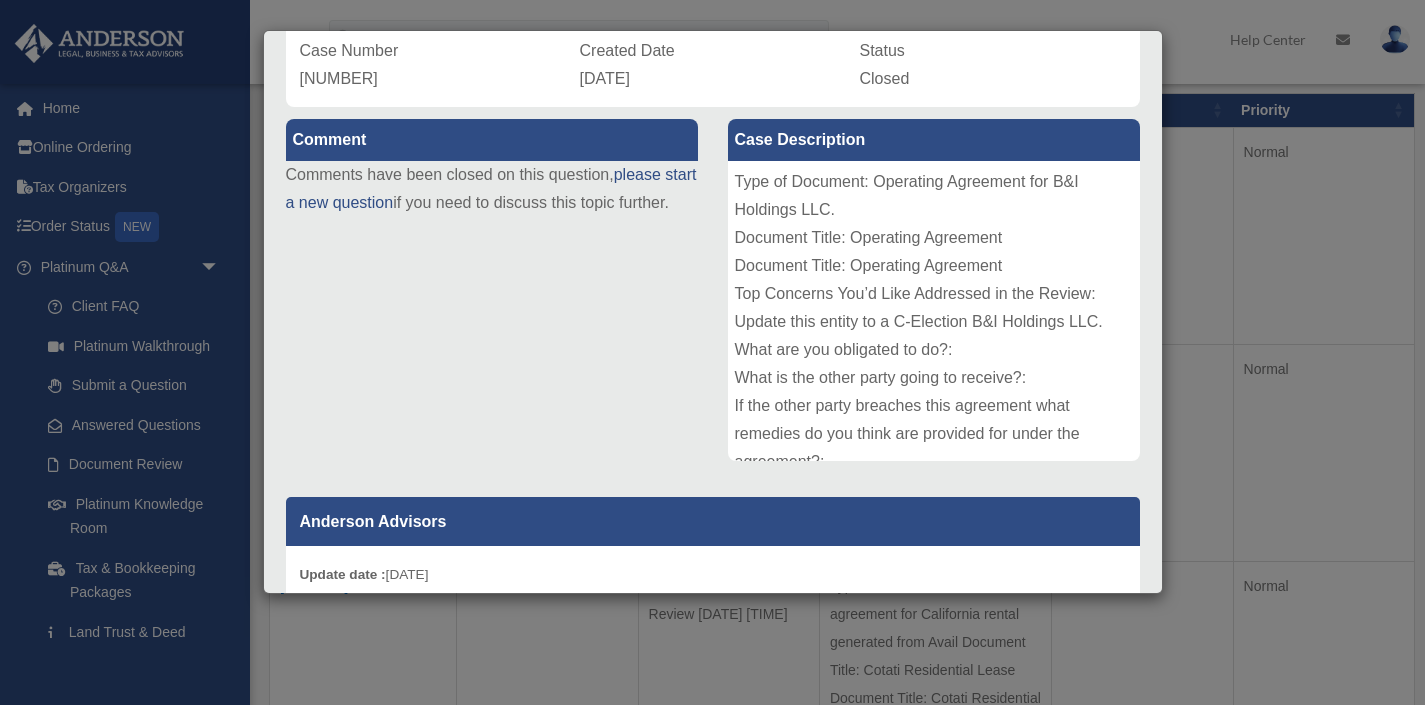 scroll, scrollTop: 475, scrollLeft: 0, axis: vertical 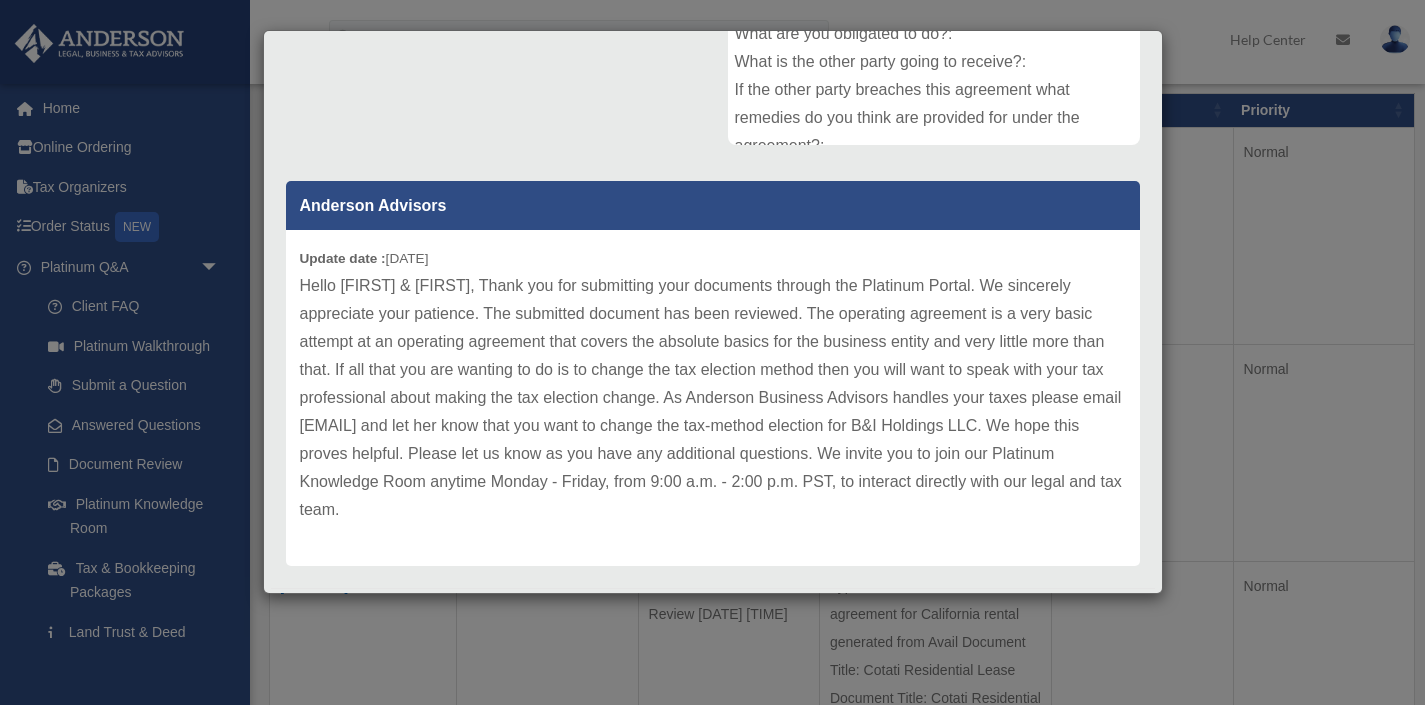 click on "Hello [FIRST] & [FIRST],
Thank you for submitting your documents through the Platinum Portal. We sincerely appreciate your patience. The submitted document has been reviewed. The operating agreement is a very basic attempt at an operating agreement that covers the absolute basics for the business entity and very little more than that. If all that you are wanting to do is to change the tax election method then you will want to speak with your tax professional about making the tax election change. As Anderson Business Advisors handles your taxes please email [EMAIL] and let her know that you want to change the tax-method election for B&I Holdings LLC.
We hope this proves helpful. Please let us know as you have any additional questions. We invite you to join our Platinum Knowledge Room anytime Monday - Friday, from 9:00 a.m. - 2:00 p.m. PST, to interact directly with our legal and tax team." at bounding box center (713, 398) 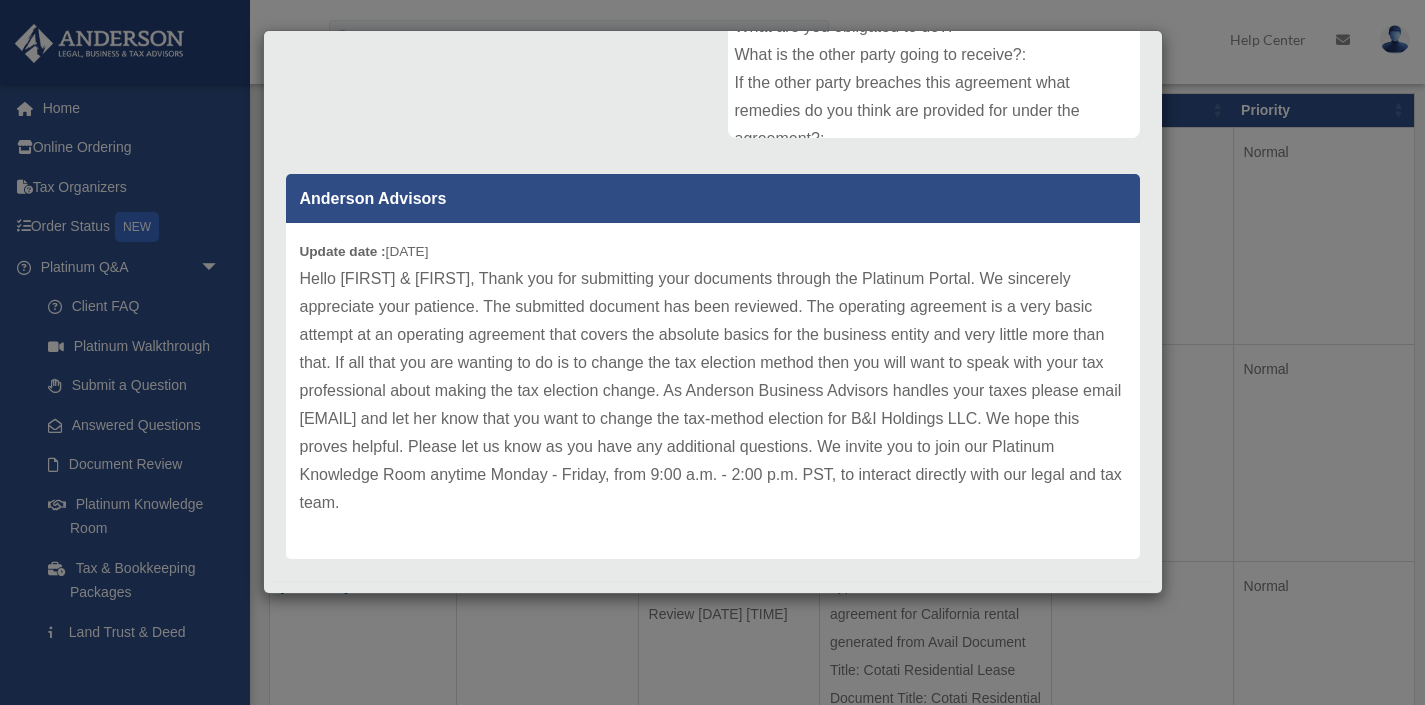 scroll, scrollTop: 487, scrollLeft: 0, axis: vertical 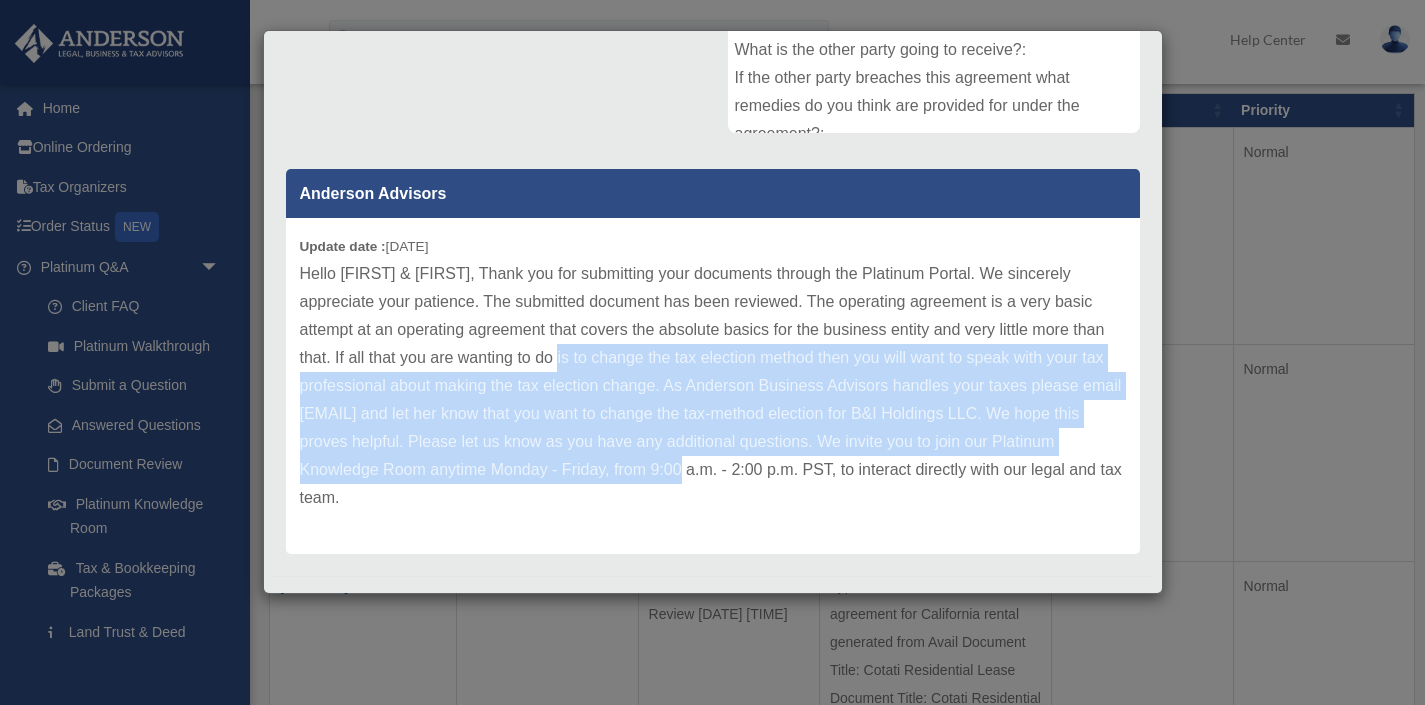 drag, startPoint x: 545, startPoint y: 345, endPoint x: 578, endPoint y: 467, distance: 126.38433 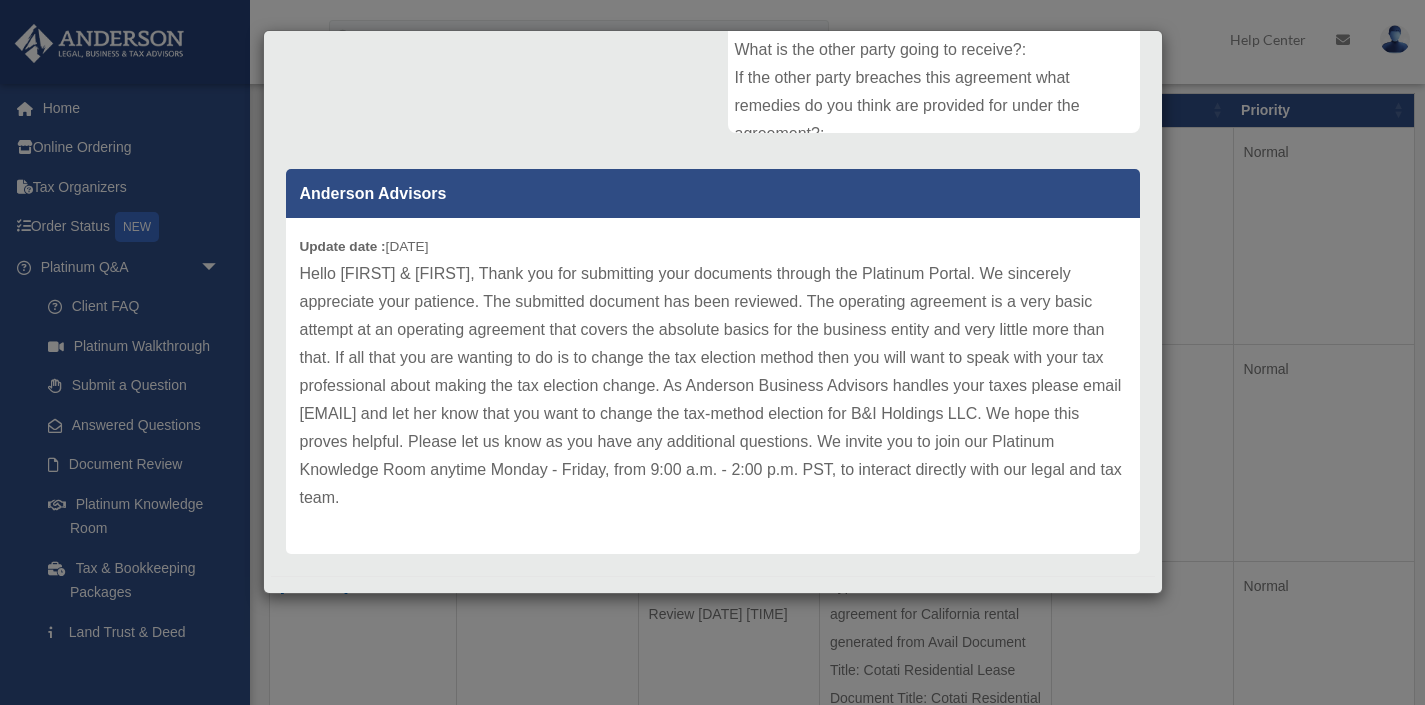 drag, startPoint x: 612, startPoint y: 515, endPoint x: 549, endPoint y: 325, distance: 200.17242 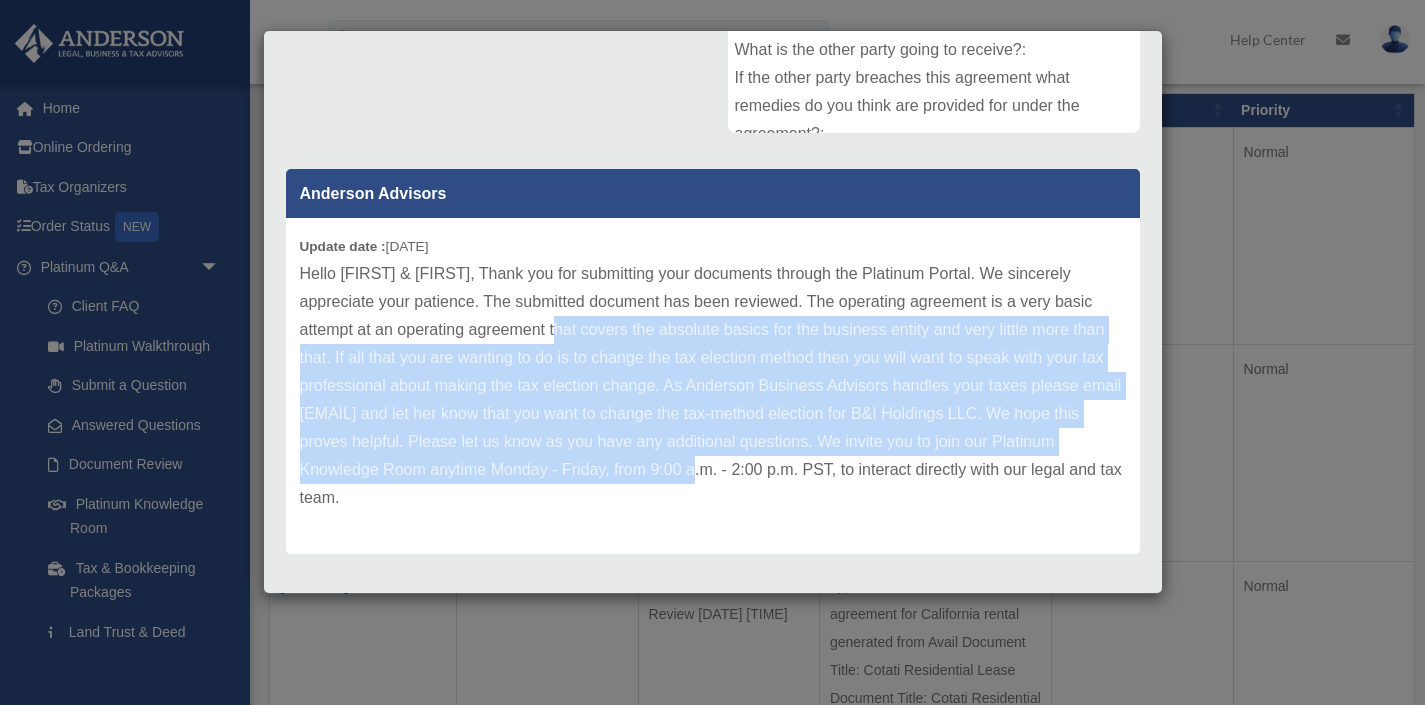 drag, startPoint x: 549, startPoint y: 325, endPoint x: 556, endPoint y: 483, distance: 158.15498 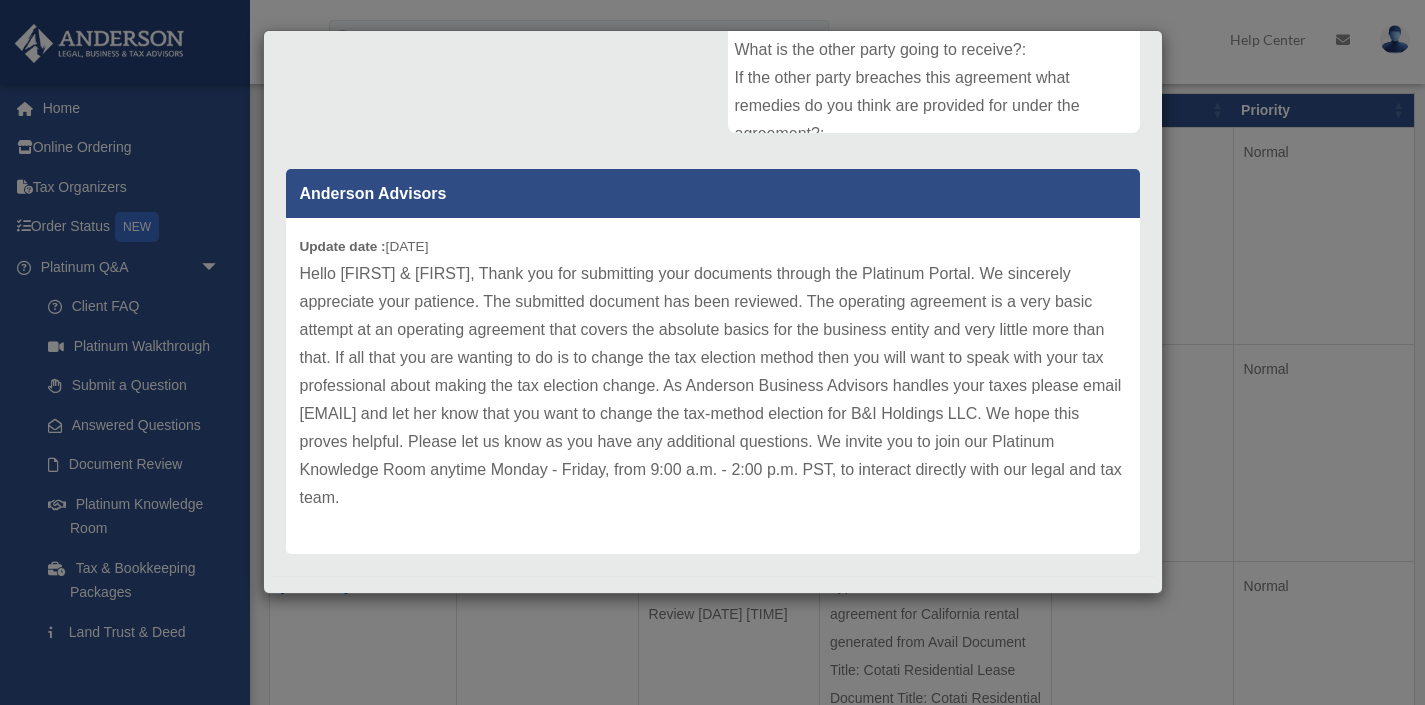 drag, startPoint x: 651, startPoint y: 547, endPoint x: 596, endPoint y: 386, distance: 170.13524 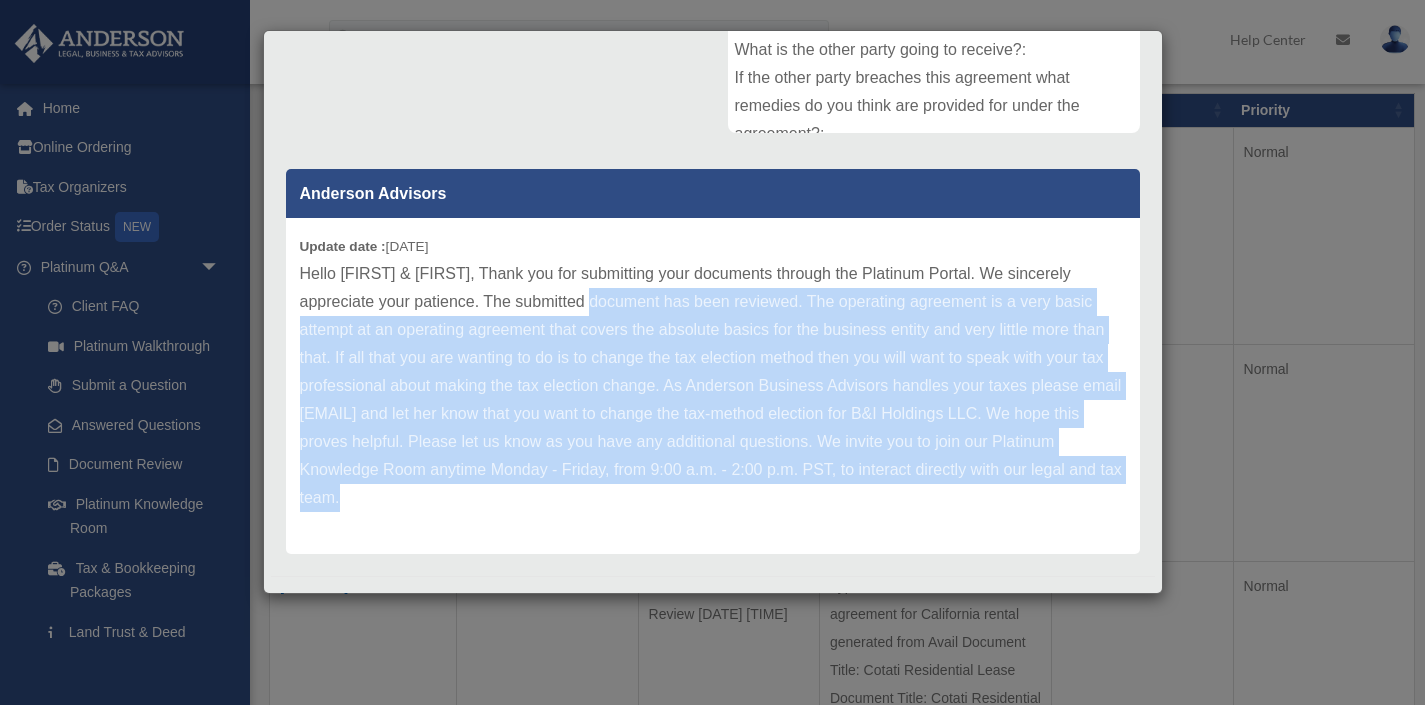 drag, startPoint x: 614, startPoint y: 507, endPoint x: 614, endPoint y: 300, distance: 207 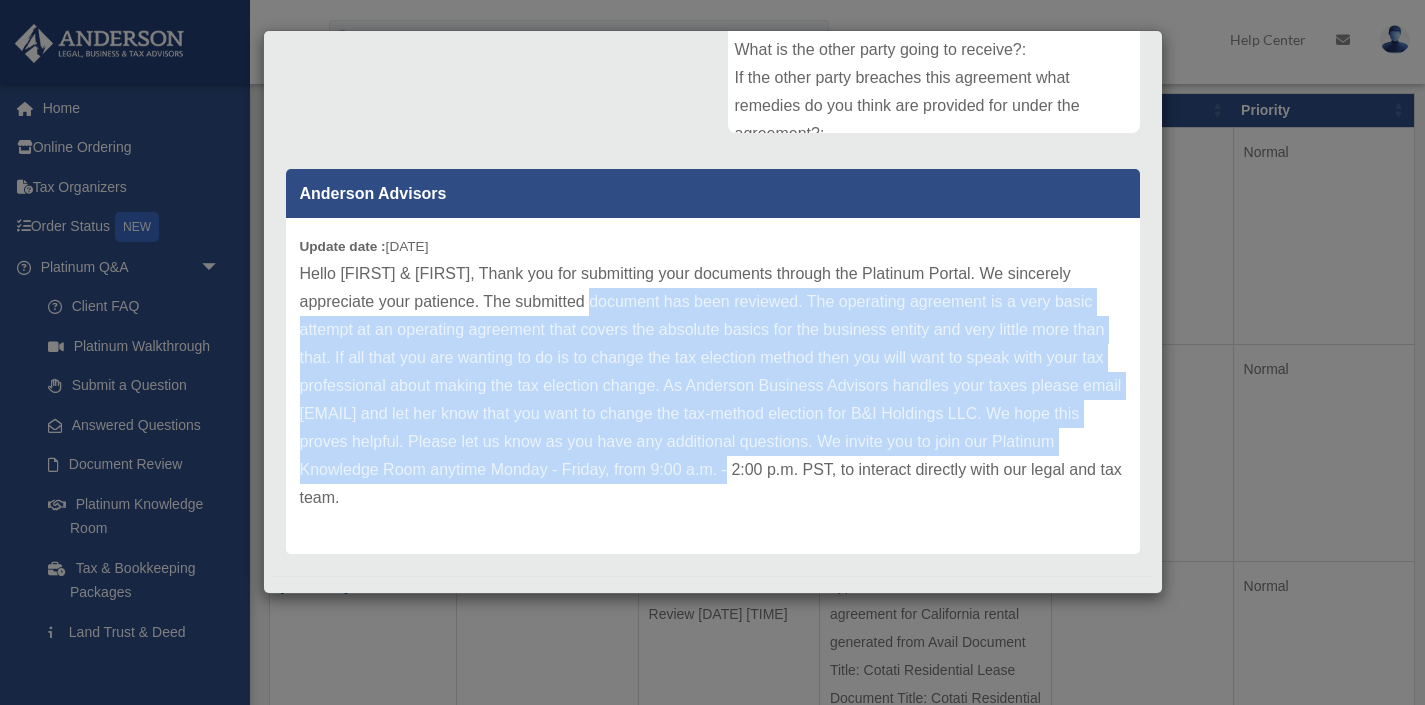 drag, startPoint x: 614, startPoint y: 300, endPoint x: 614, endPoint y: 476, distance: 176 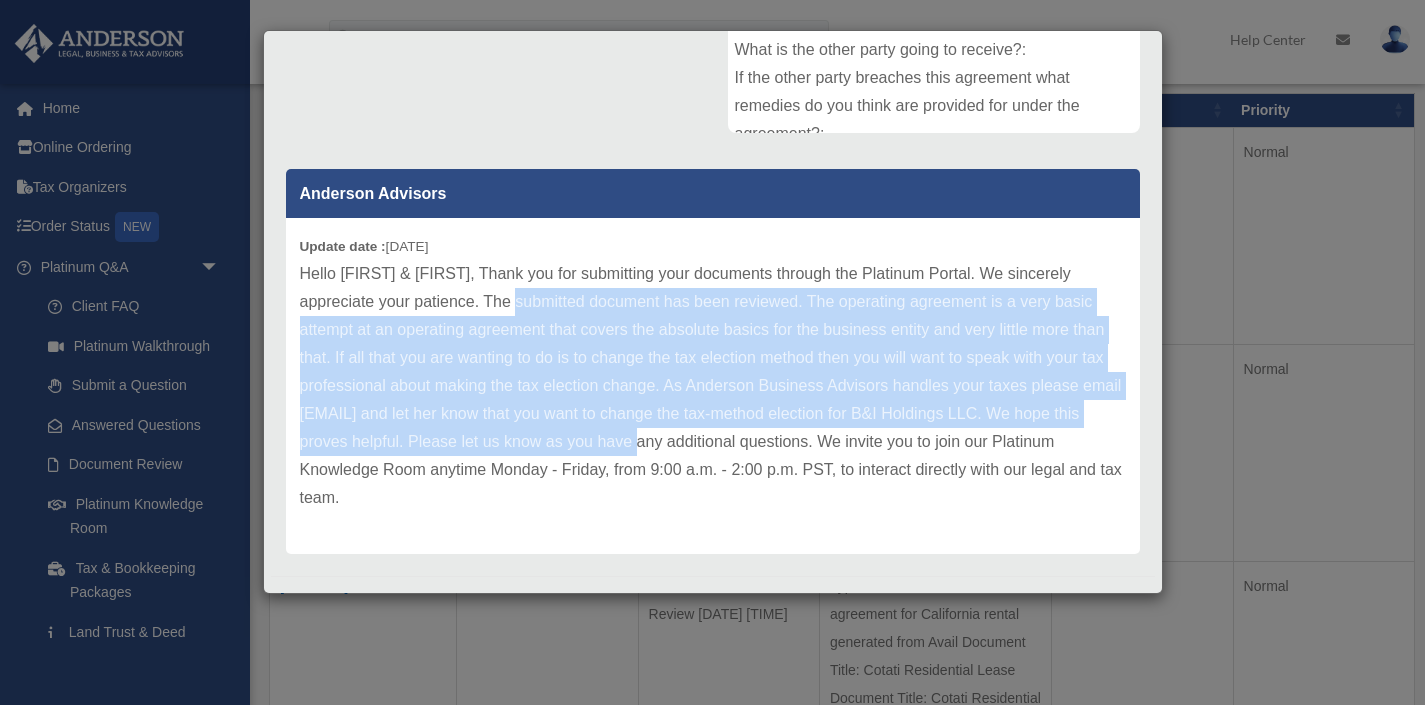 drag, startPoint x: 522, startPoint y: 313, endPoint x: 563, endPoint y: 441, distance: 134.4061 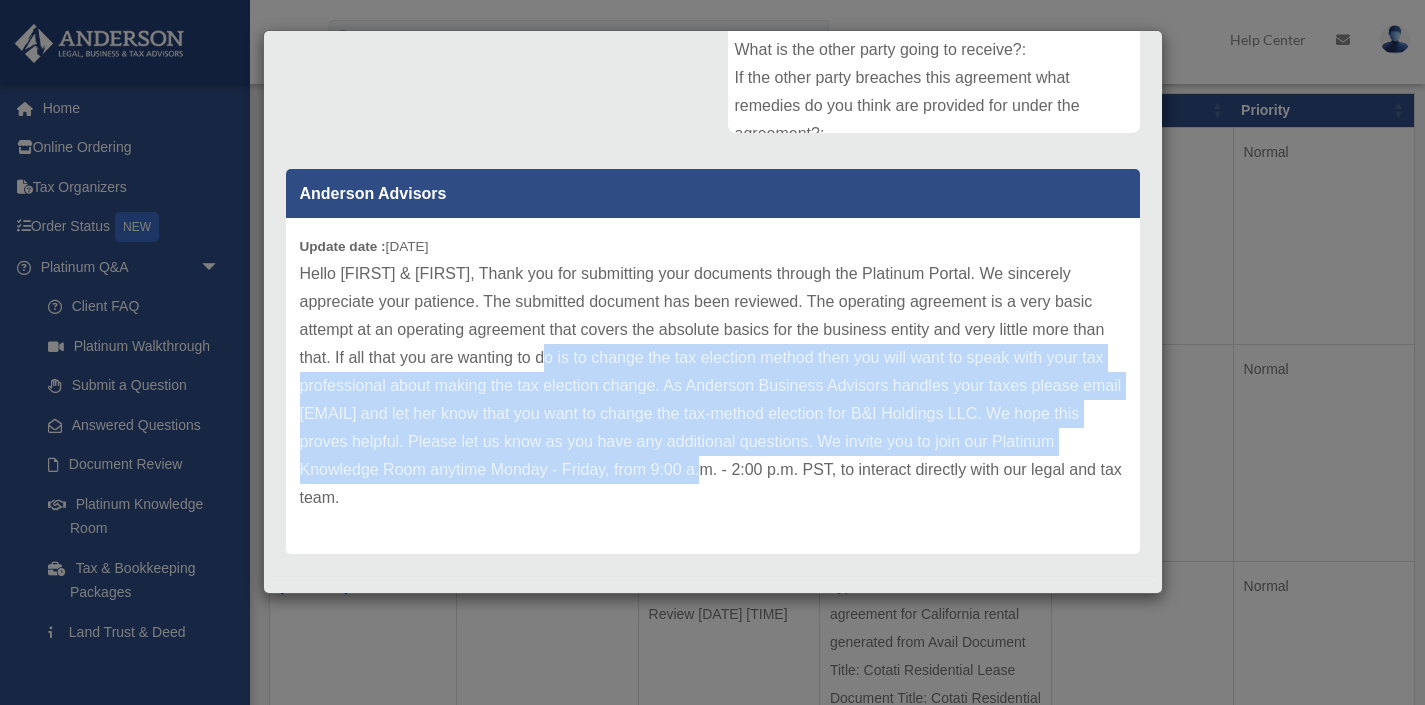 drag, startPoint x: 529, startPoint y: 356, endPoint x: 600, endPoint y: 462, distance: 127.581345 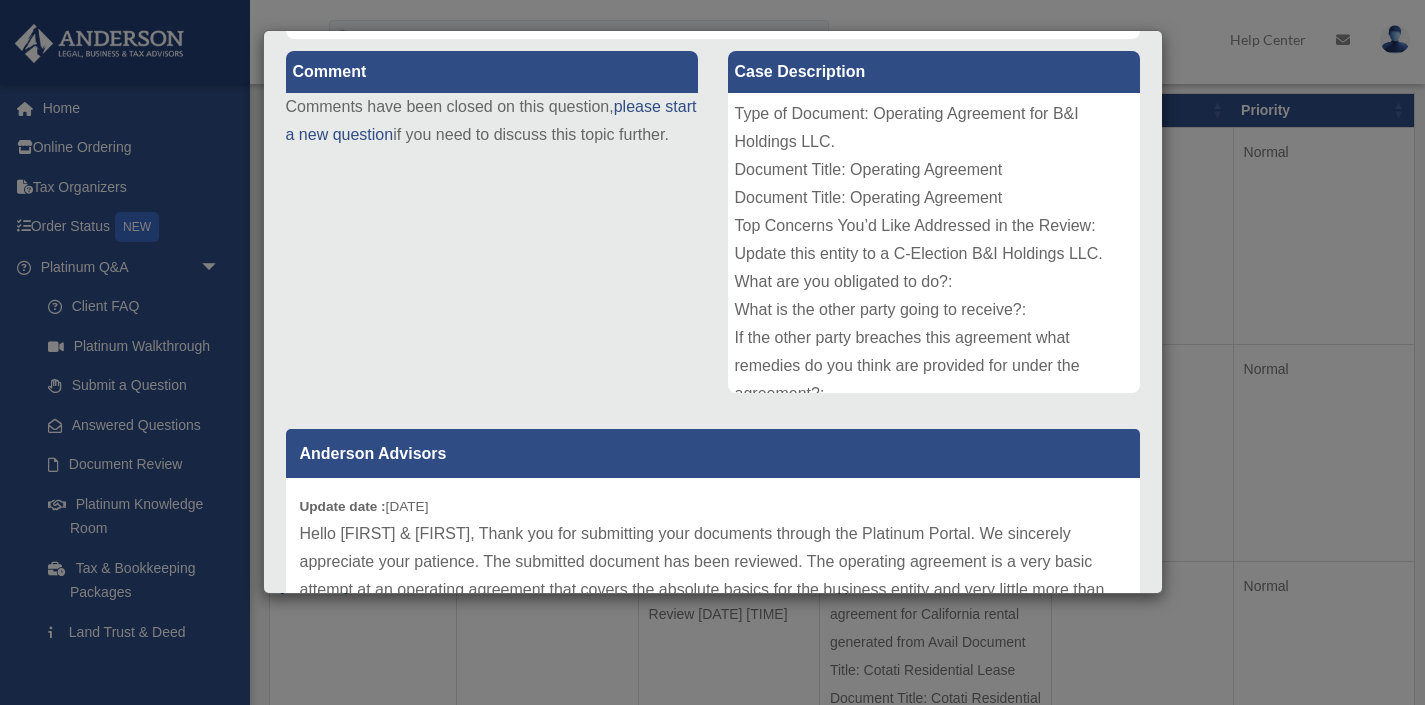 scroll, scrollTop: 226, scrollLeft: 0, axis: vertical 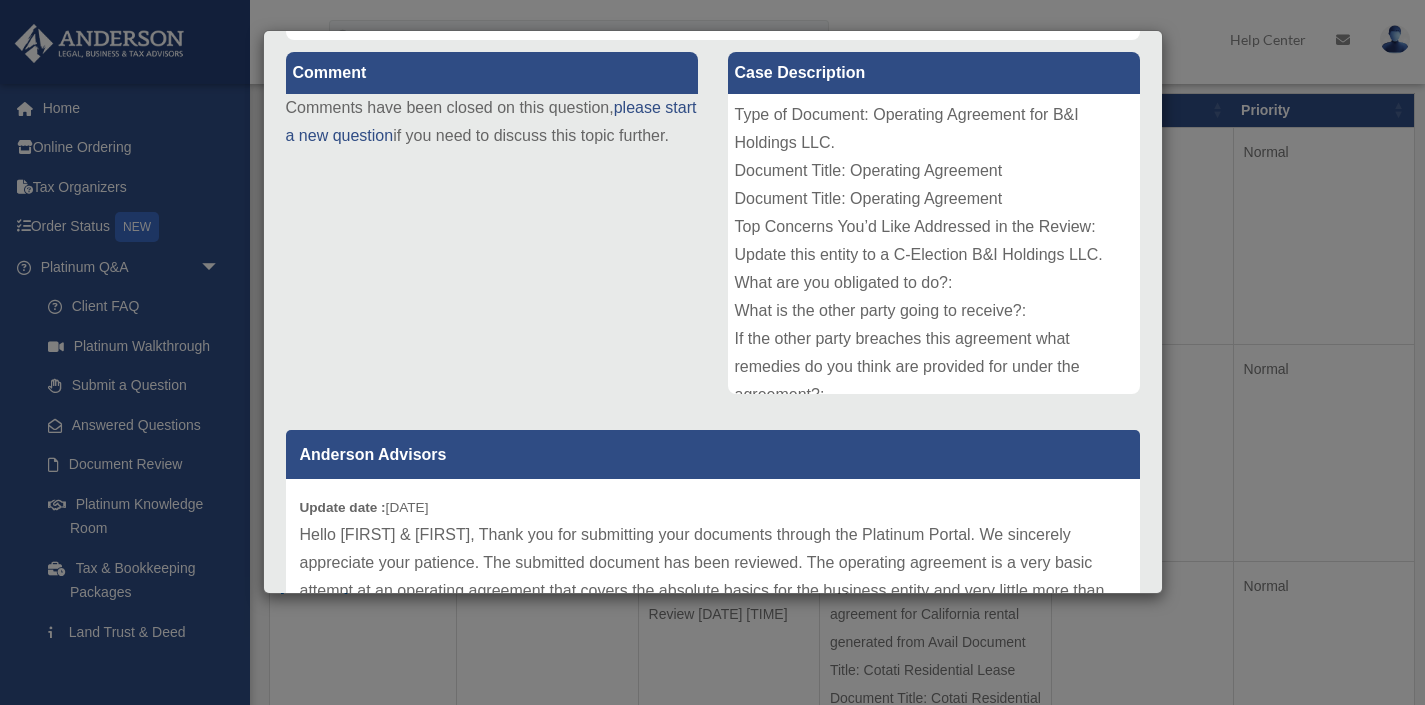 click on "Case Detail
×
Platinum Document Review 11/13/2024 15:34
Case Number
00776115
Created Date
November 13, 2024
Status
Closed
Comment   Comment   11-20-2024" at bounding box center [712, 352] 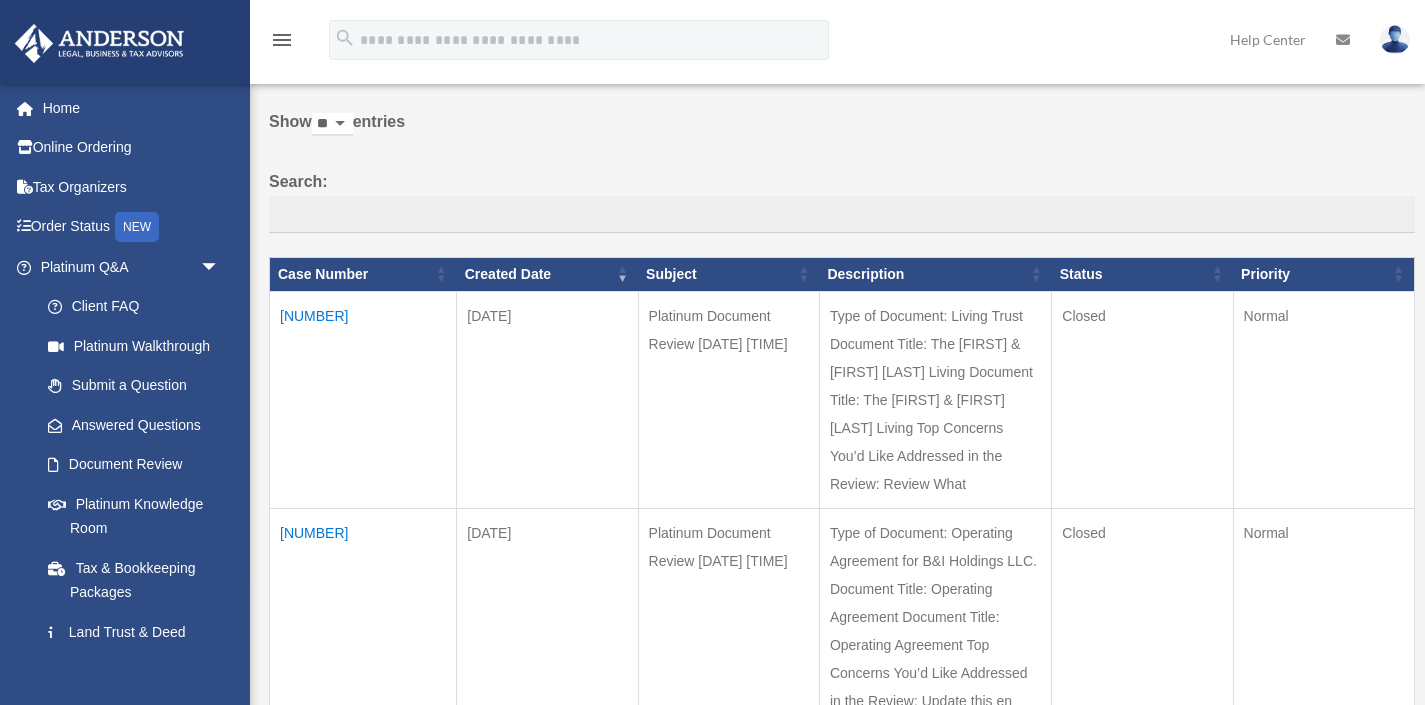 scroll, scrollTop: 0, scrollLeft: 0, axis: both 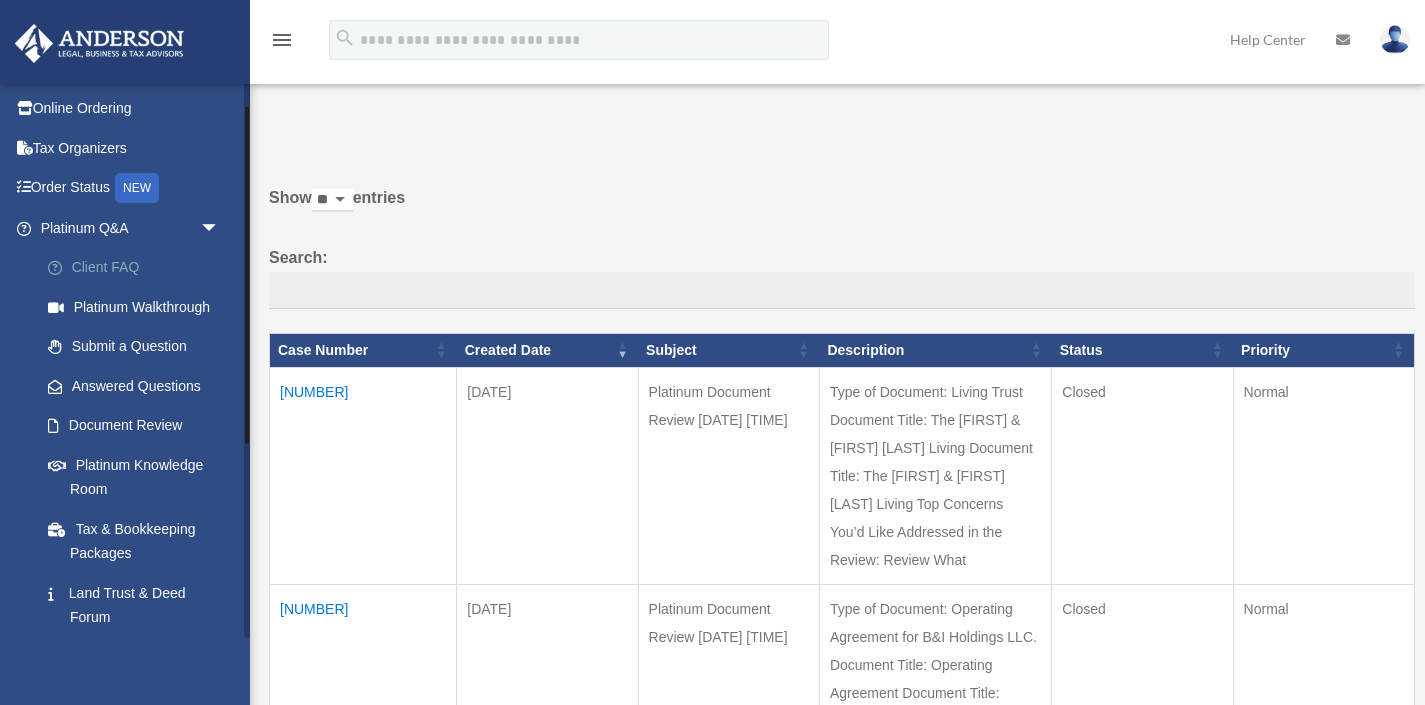 click on "Client FAQ" at bounding box center [139, 268] 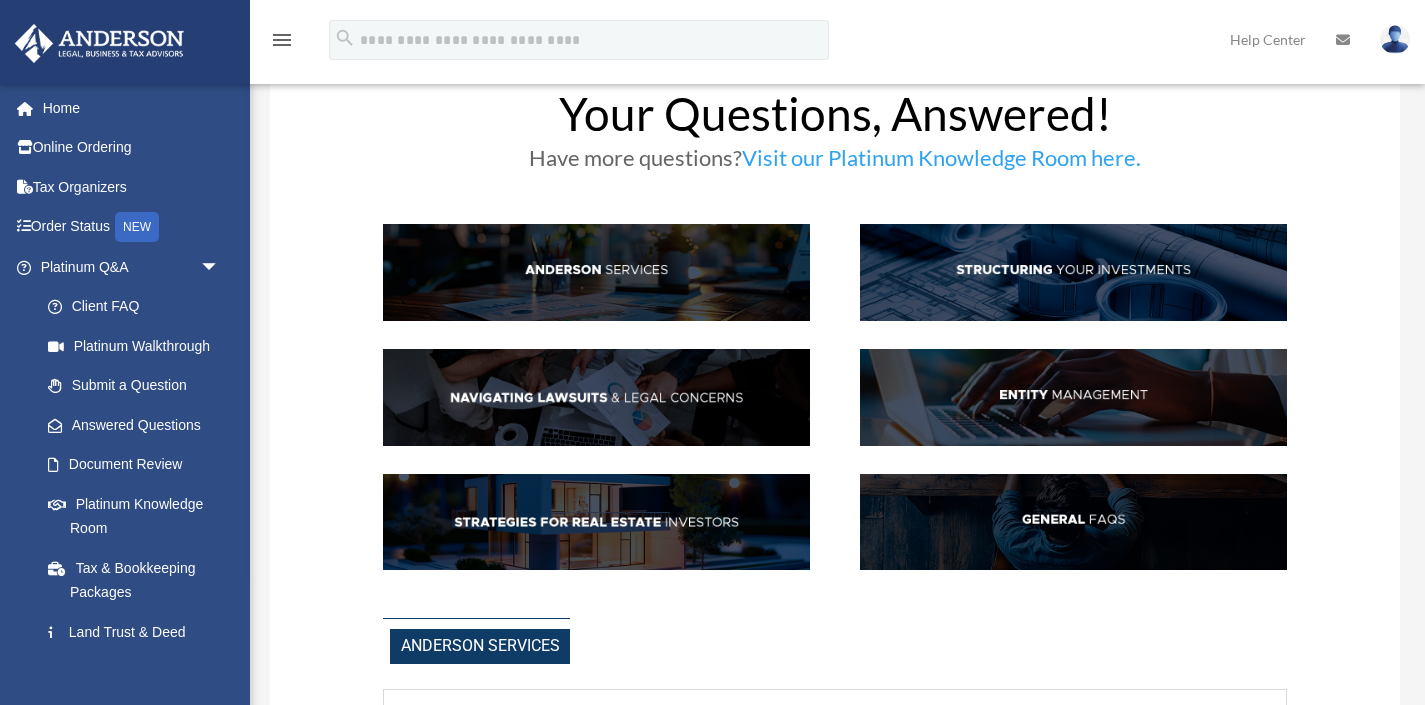 scroll, scrollTop: 53, scrollLeft: 0, axis: vertical 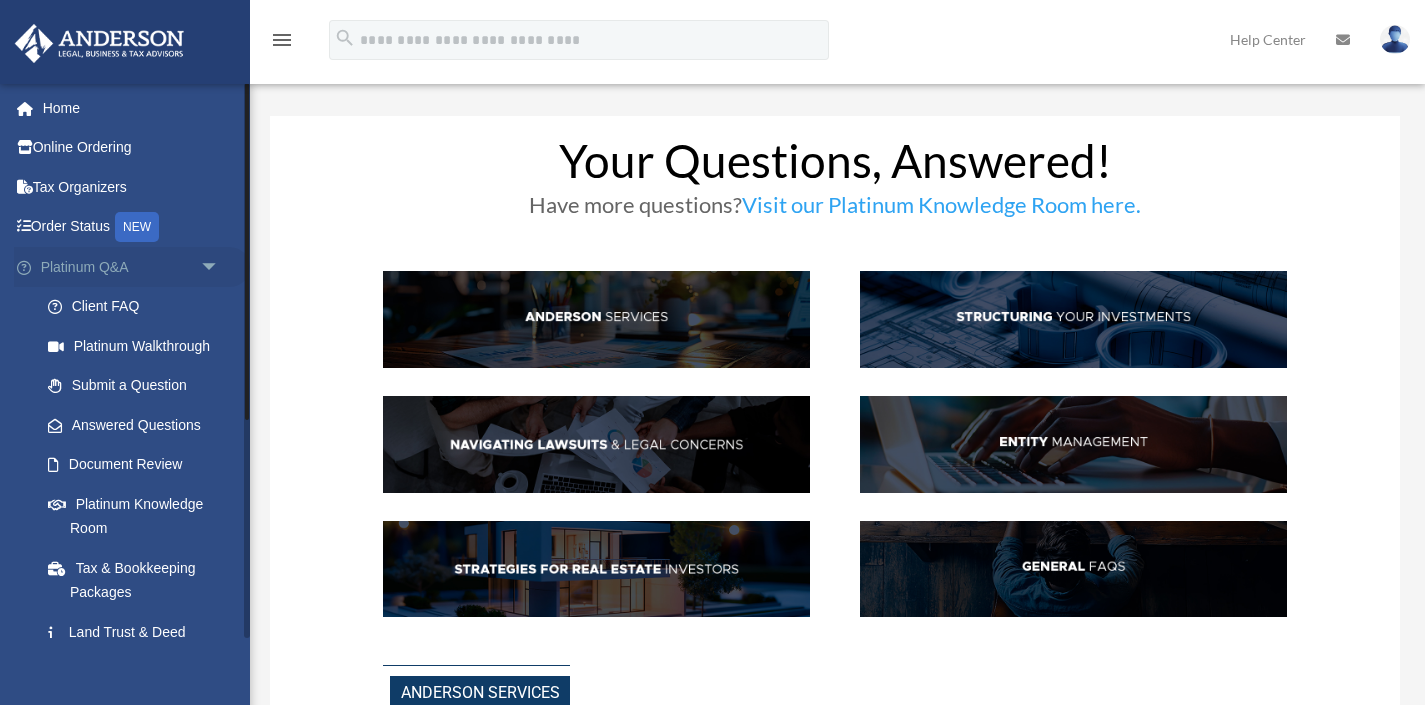 click on "arrow_drop_down" at bounding box center (220, 267) 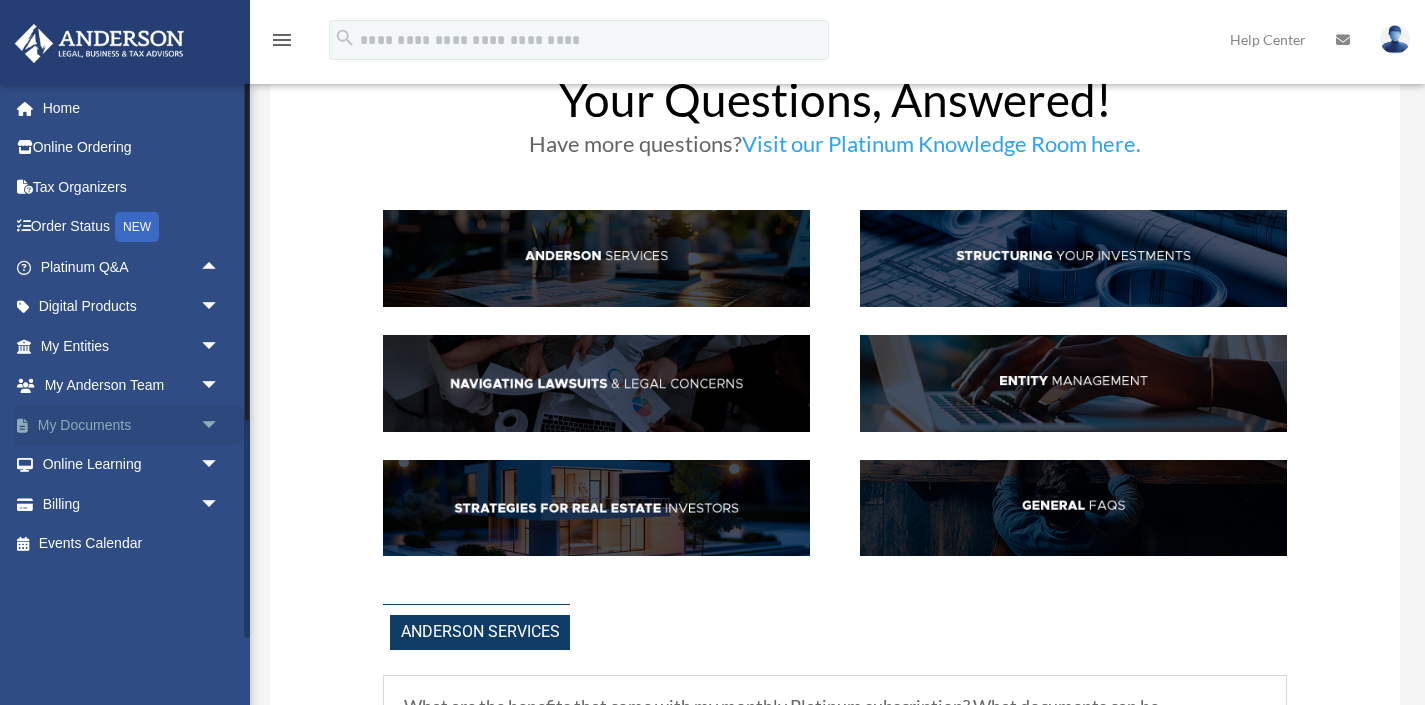 scroll, scrollTop: 0, scrollLeft: 0, axis: both 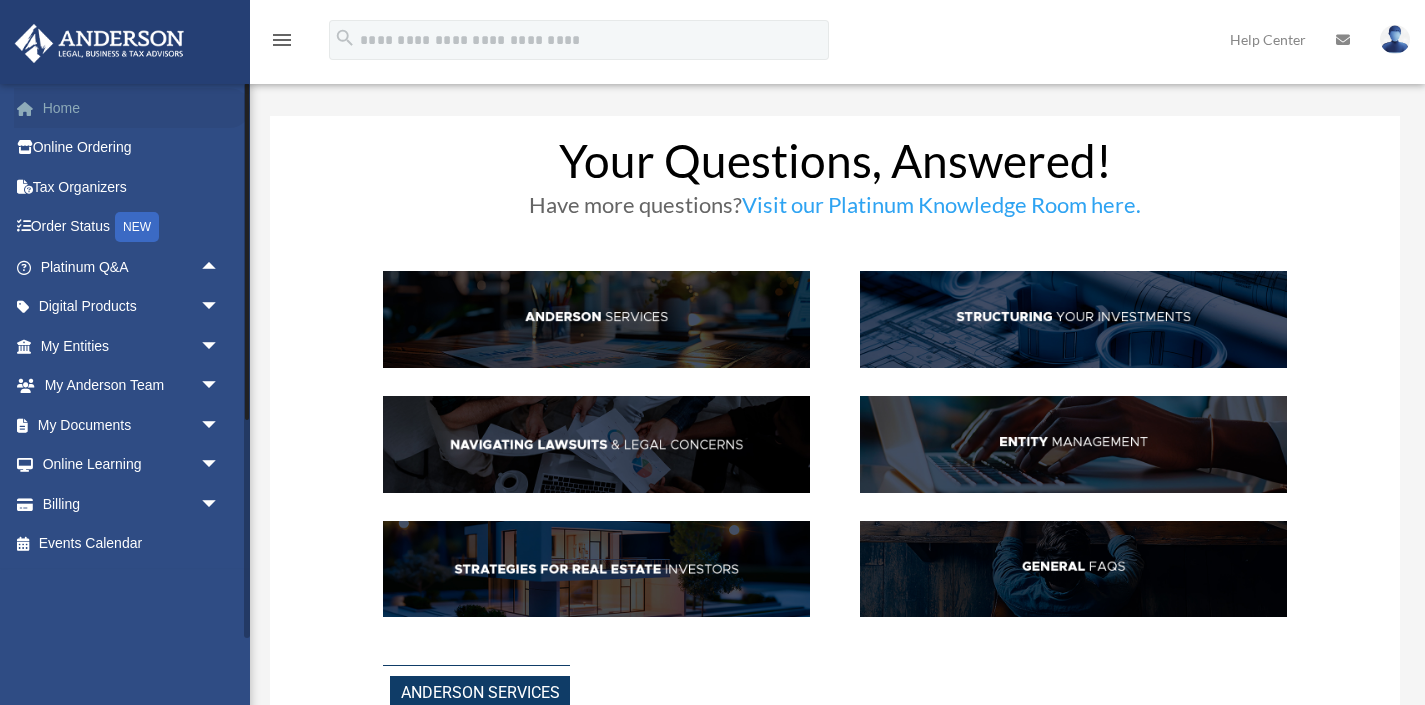 click on "Home" at bounding box center (132, 108) 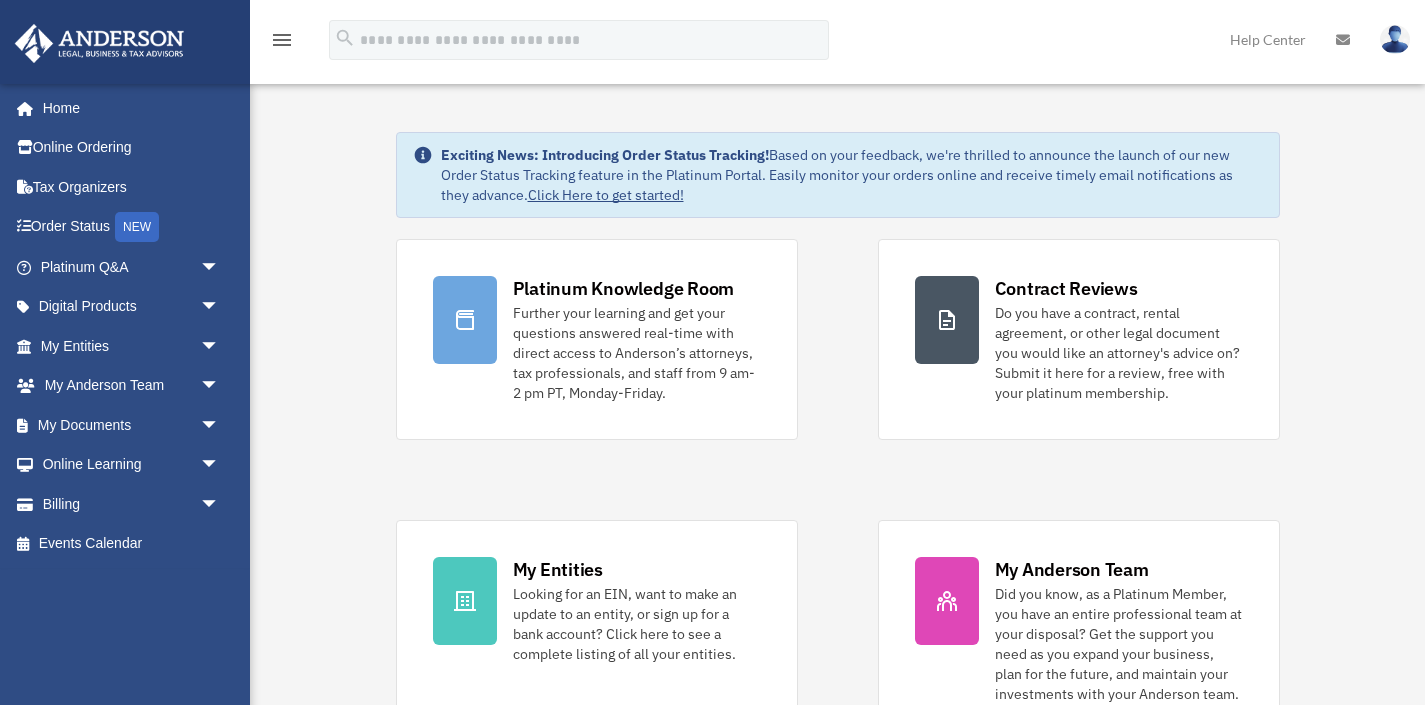 scroll, scrollTop: 0, scrollLeft: 0, axis: both 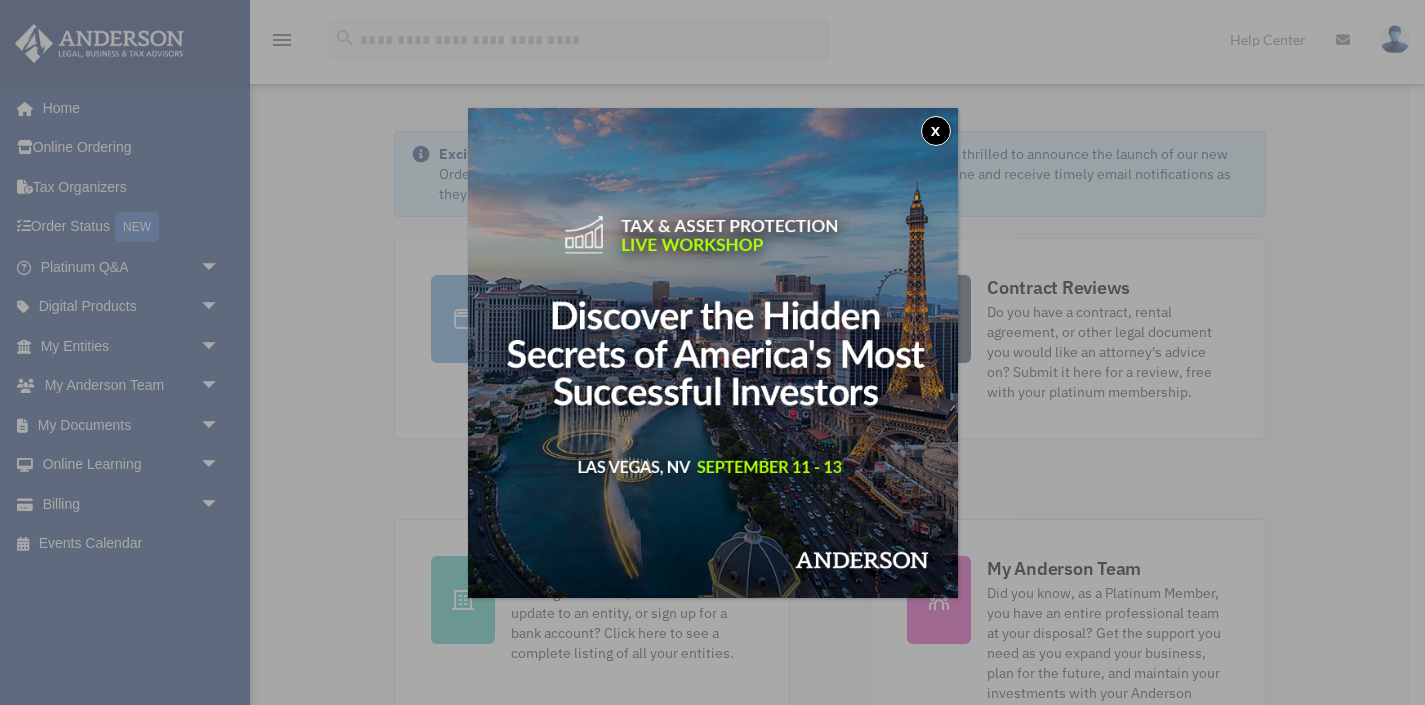 click on "x" at bounding box center [936, 131] 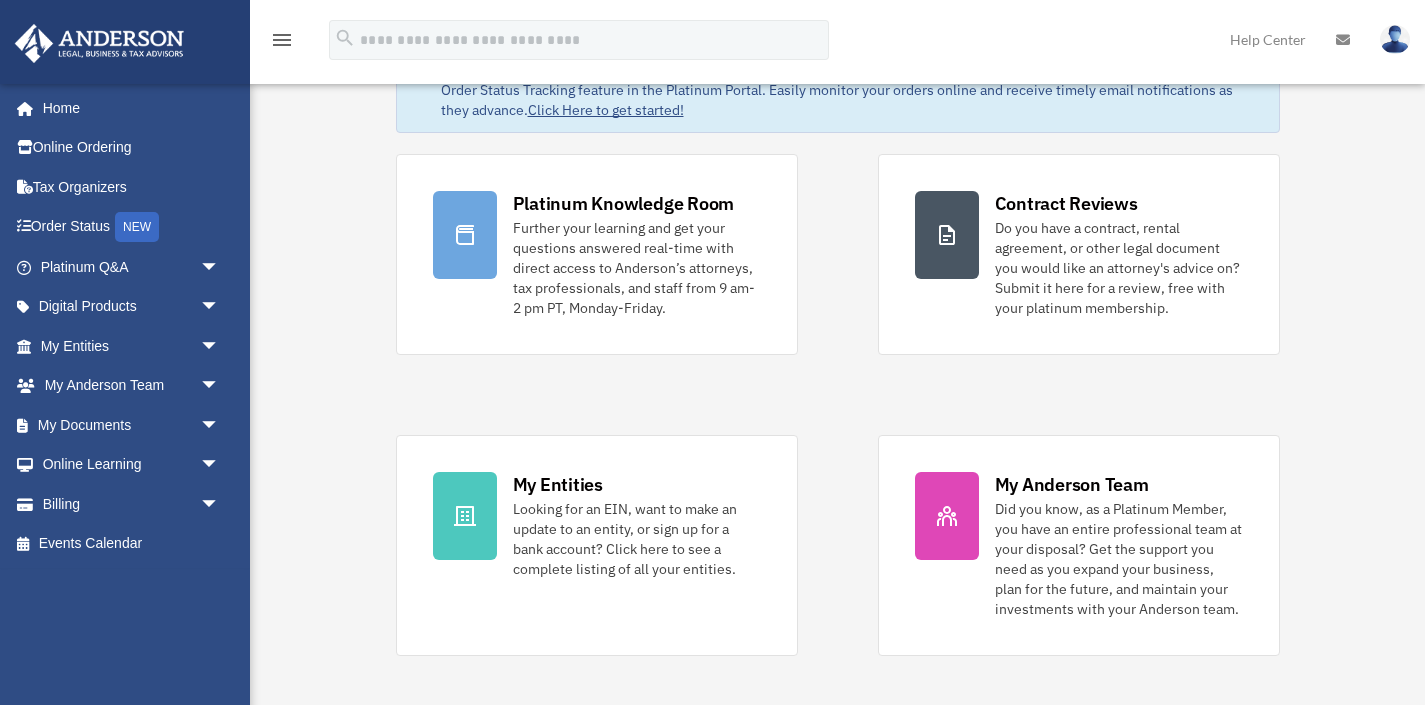 scroll, scrollTop: 122, scrollLeft: 0, axis: vertical 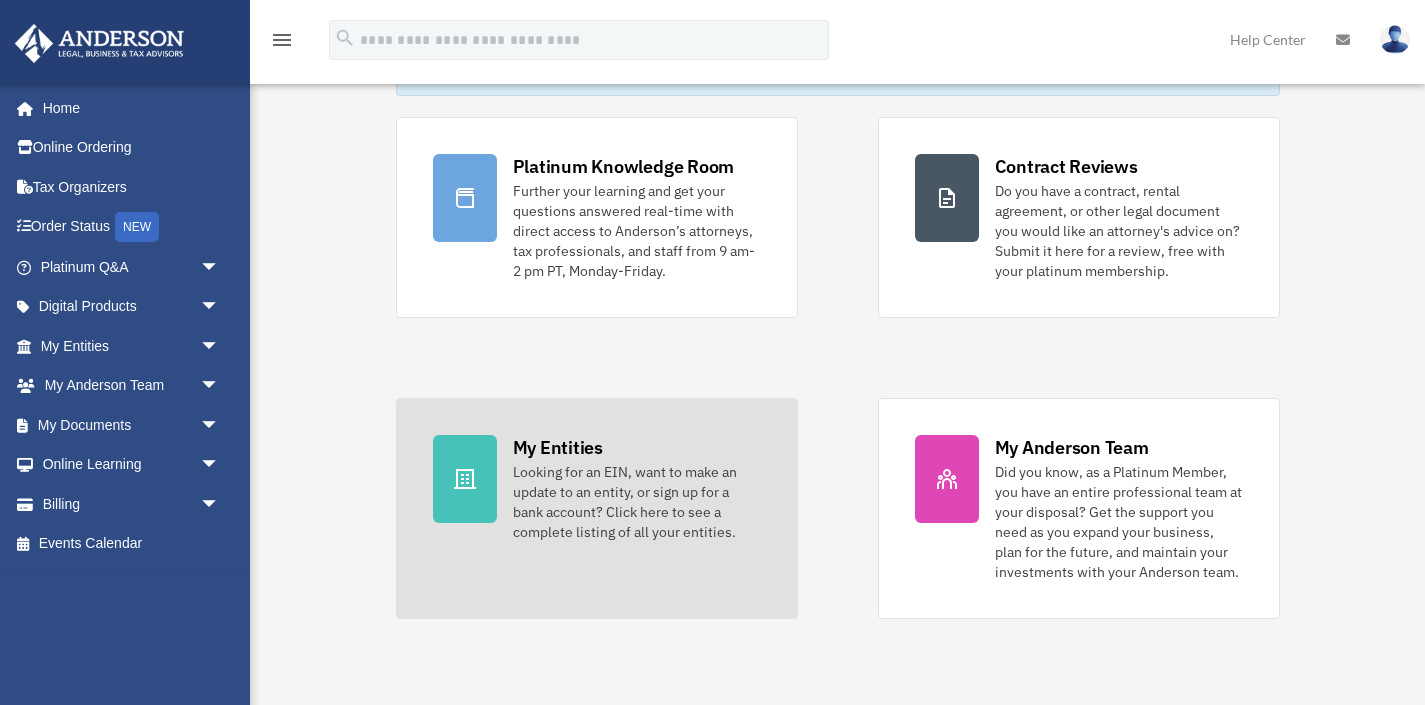 click on "Looking for an EIN, want to  make an update to an entity, or sign up for a bank account?  Click here to see a complete listing of all your entities." at bounding box center (637, 502) 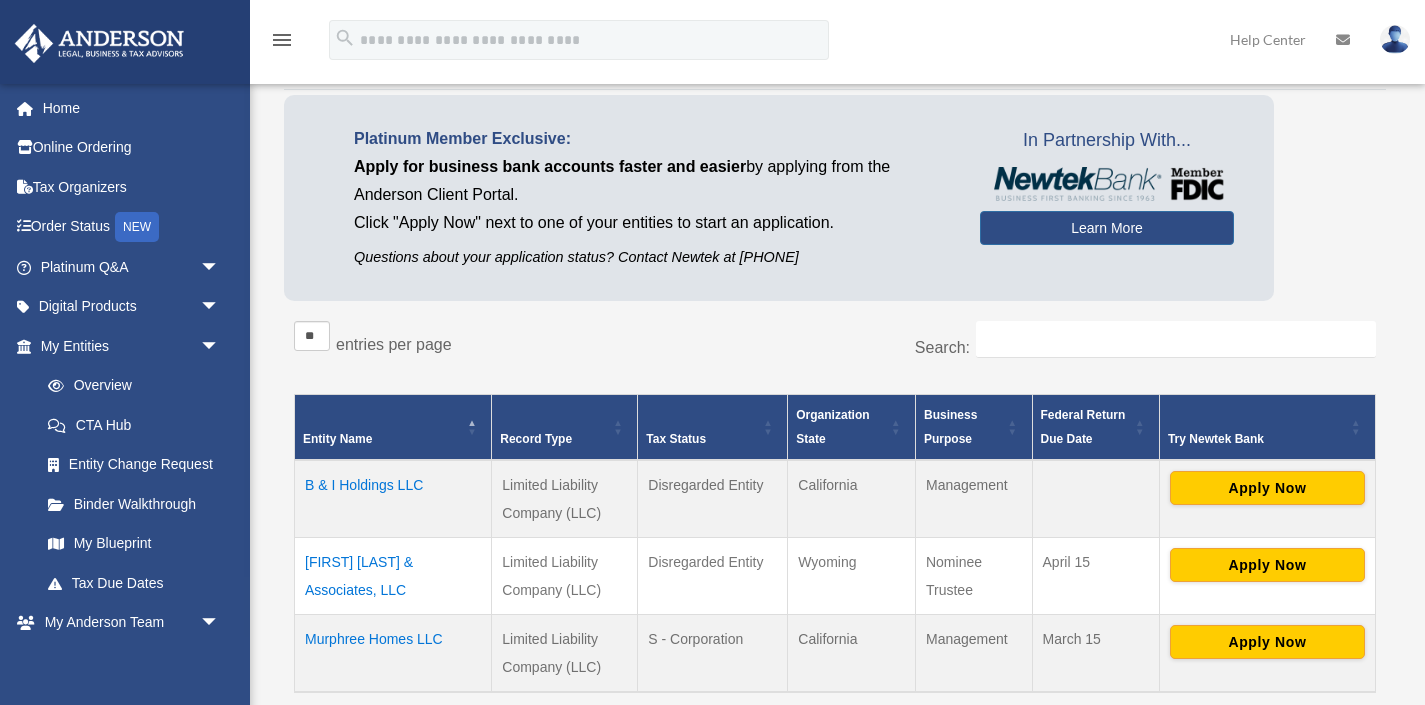 scroll, scrollTop: 124, scrollLeft: 0, axis: vertical 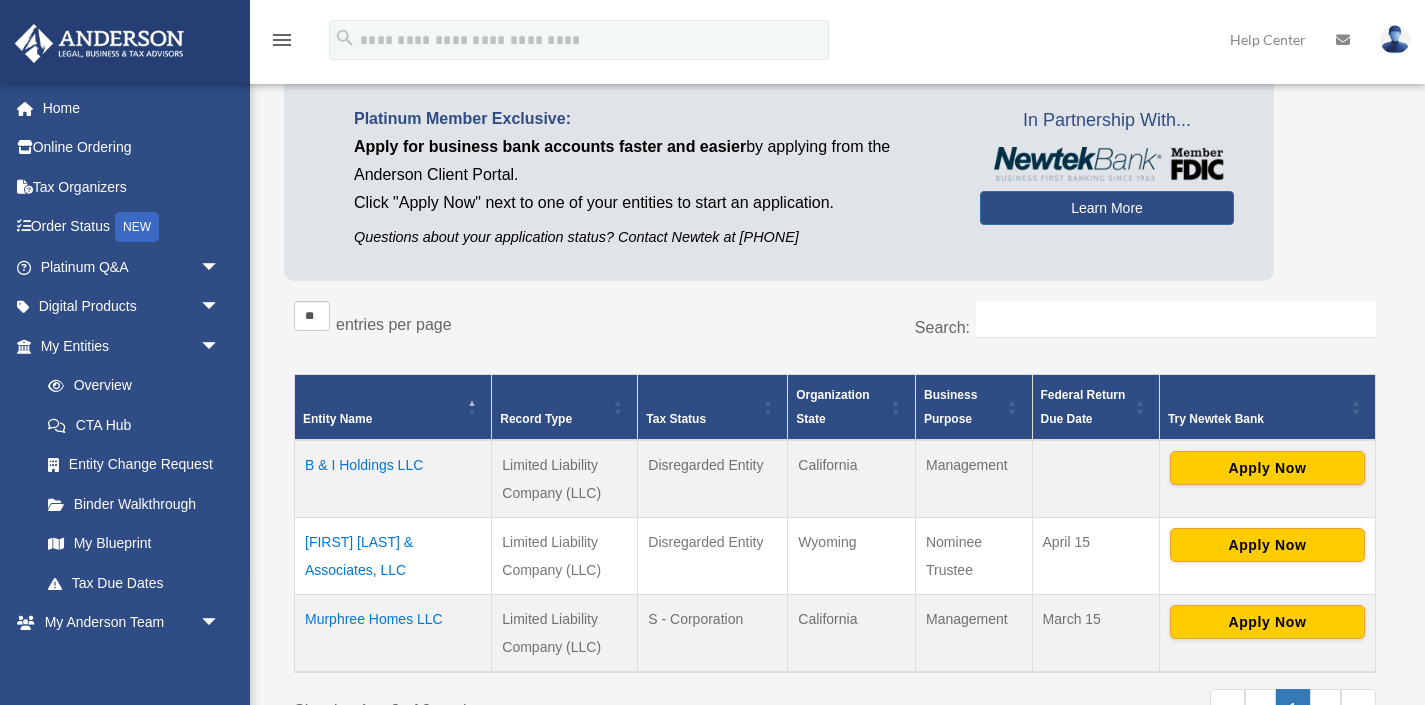 click on "Murphree Homes LLC" at bounding box center (393, 634) 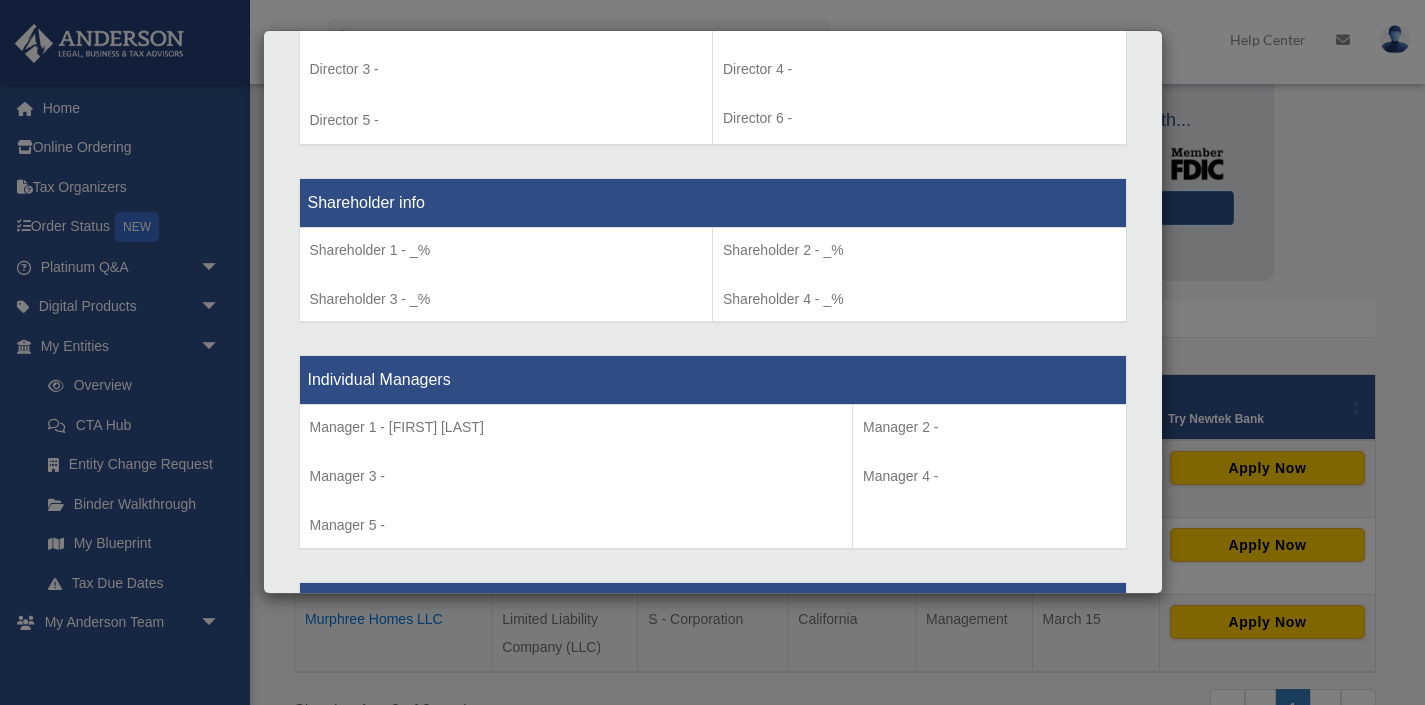 scroll, scrollTop: 1476, scrollLeft: 0, axis: vertical 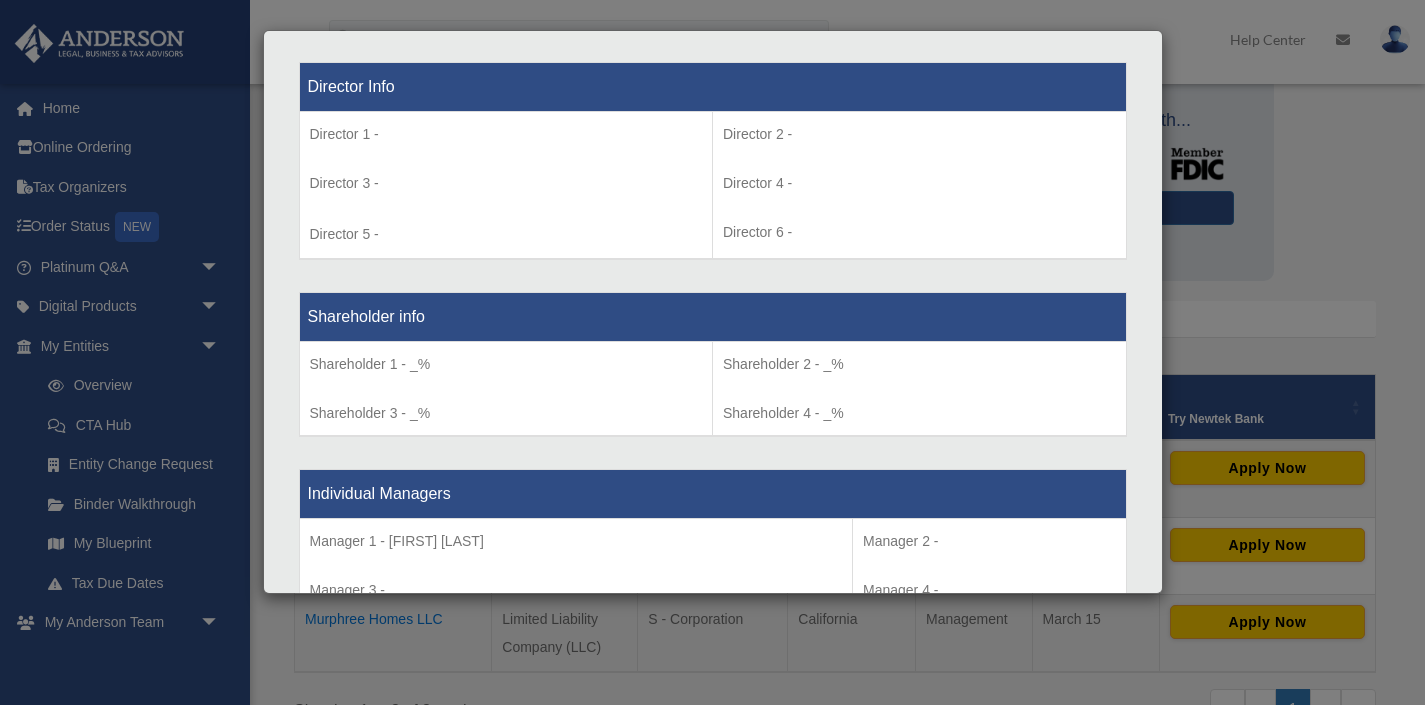 click on "Details
×
Articles Sent
Organizational Date" at bounding box center (712, 352) 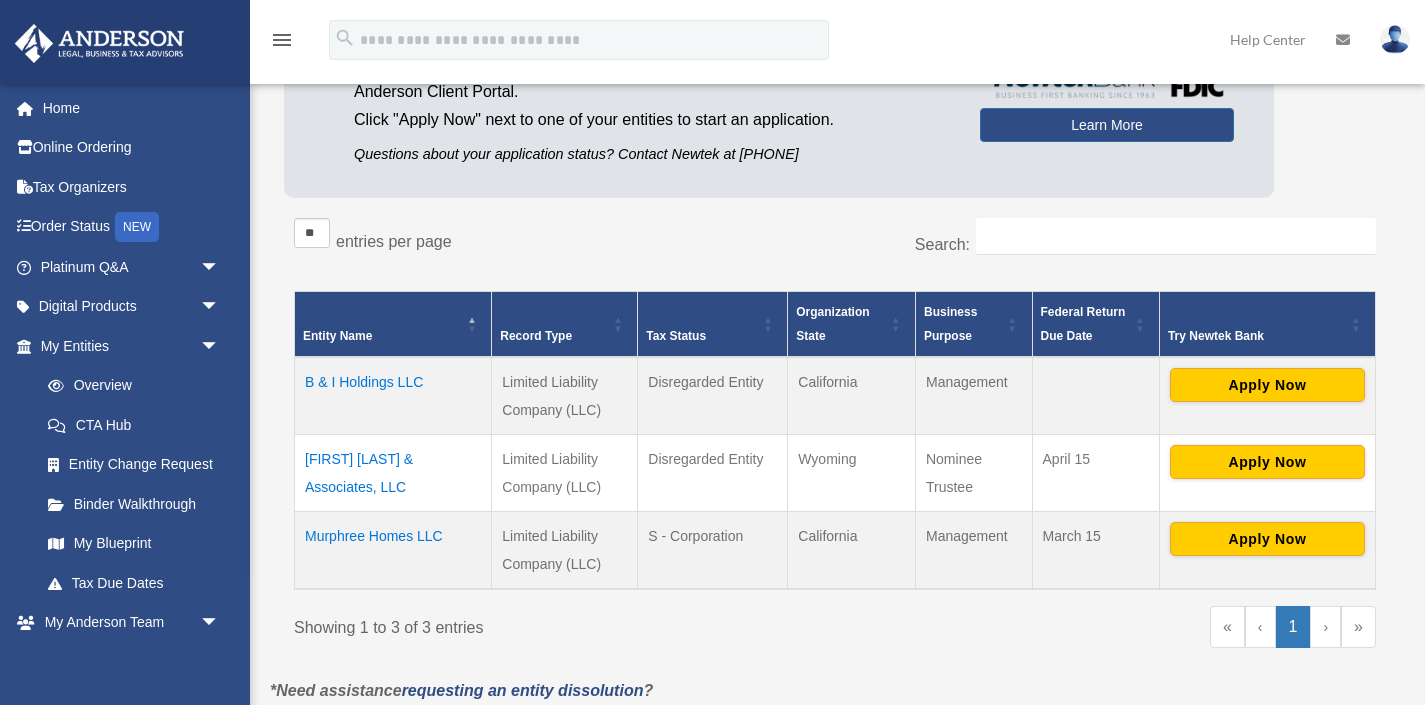 scroll, scrollTop: 223, scrollLeft: 0, axis: vertical 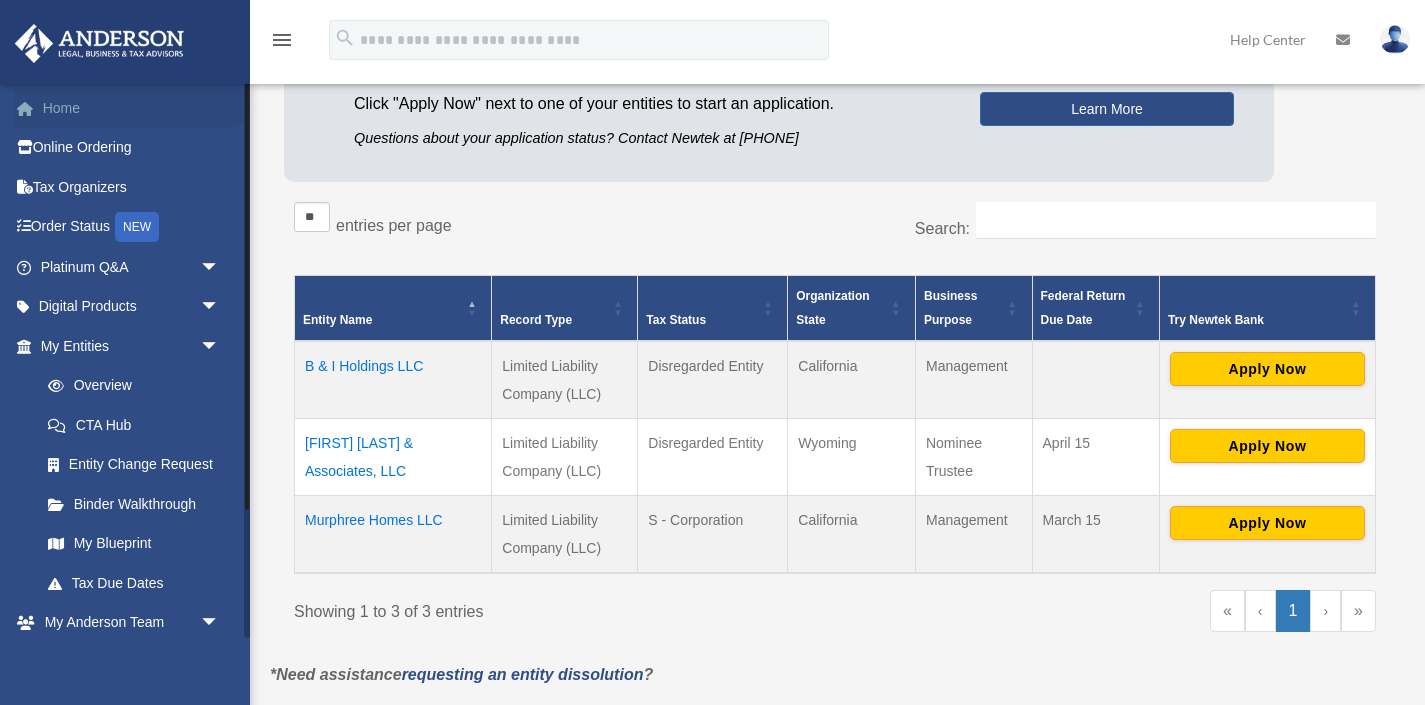 click on "Home" at bounding box center (132, 108) 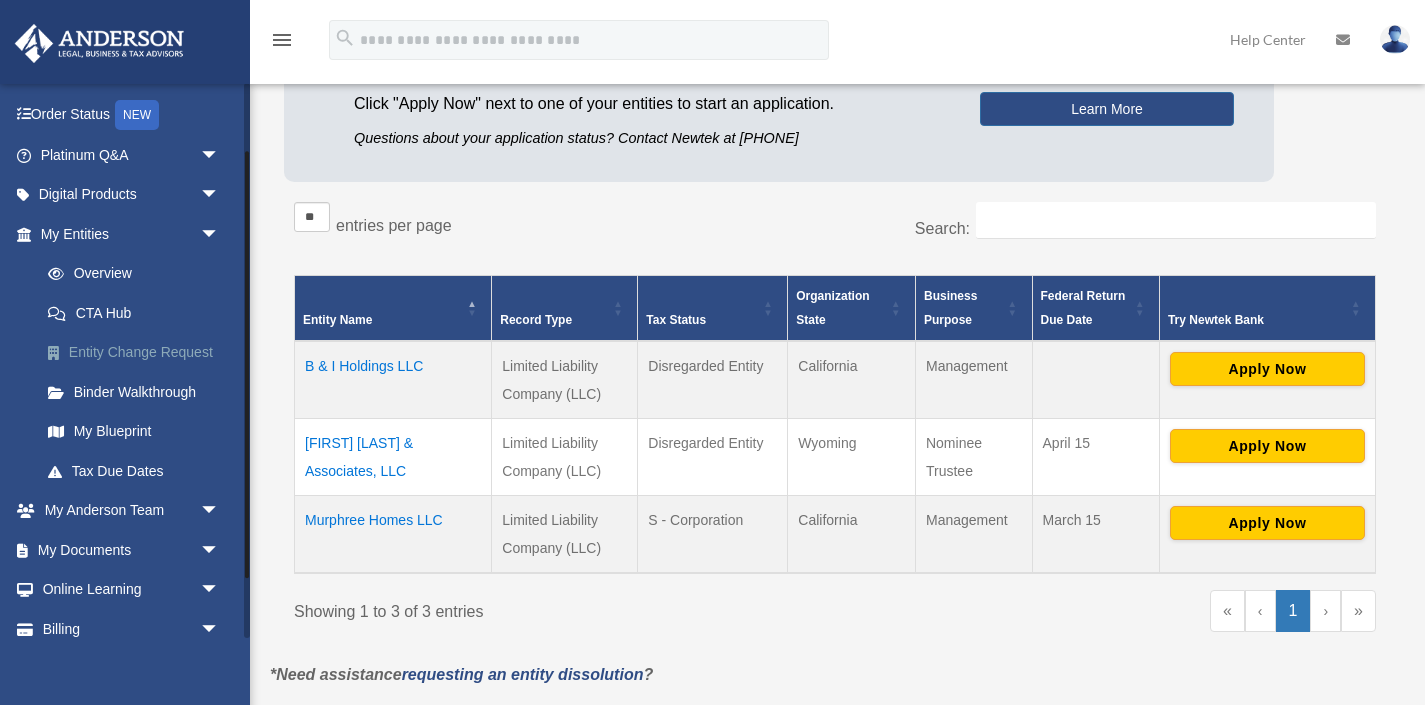 scroll, scrollTop: 143, scrollLeft: 0, axis: vertical 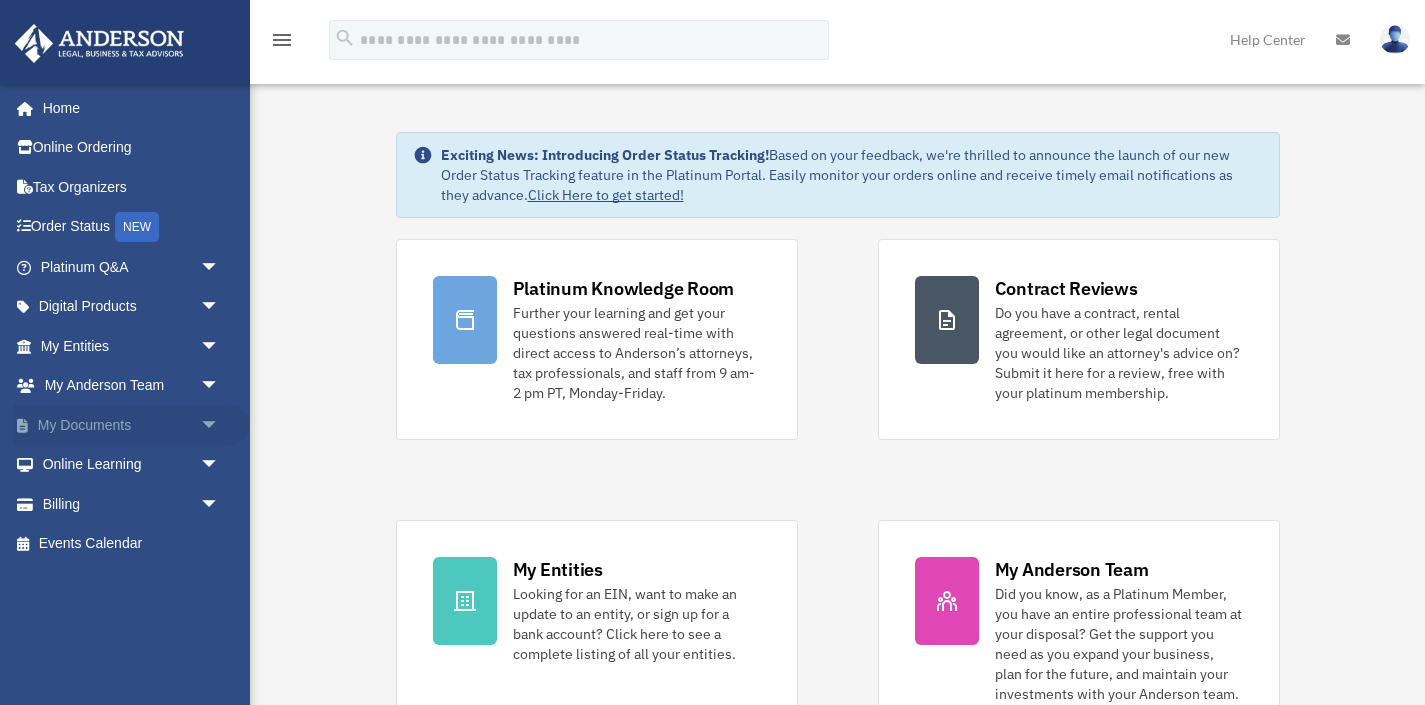 click on "arrow_drop_down" at bounding box center (220, 425) 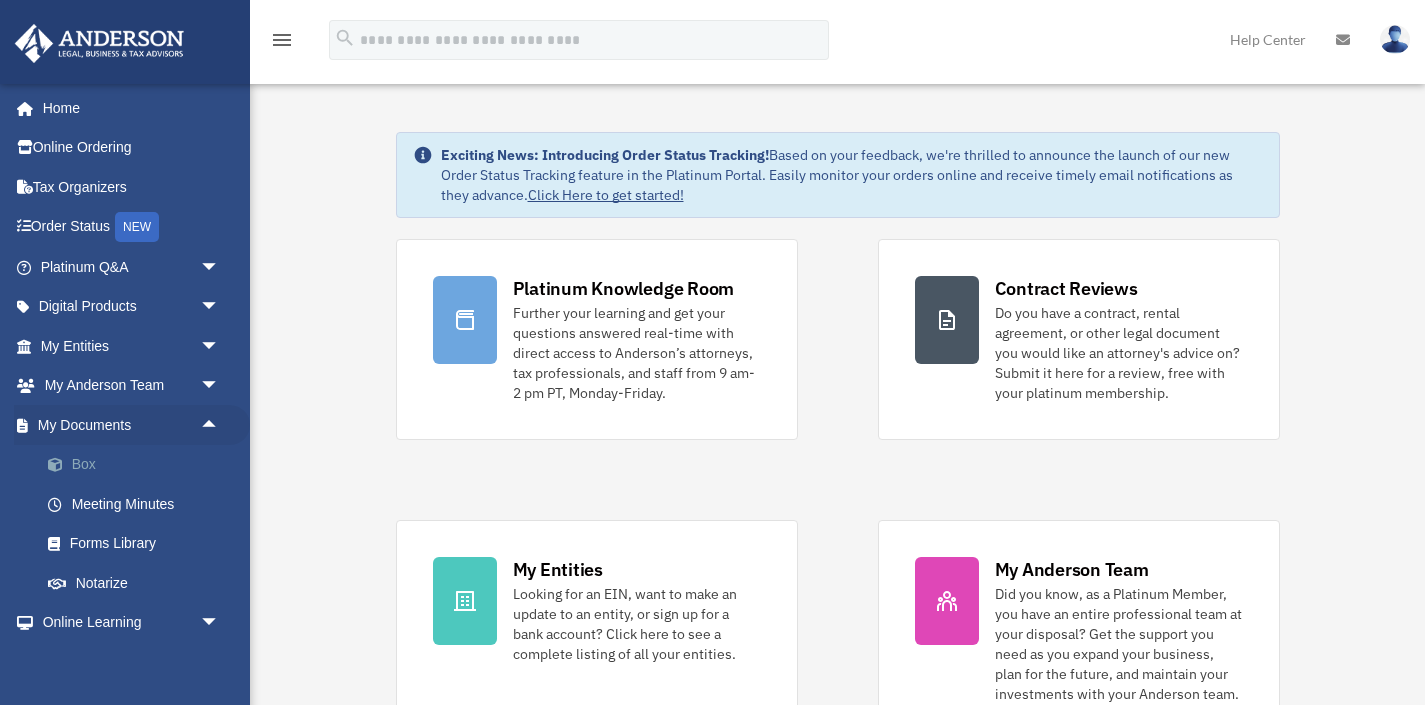 click on "Box" at bounding box center [139, 465] 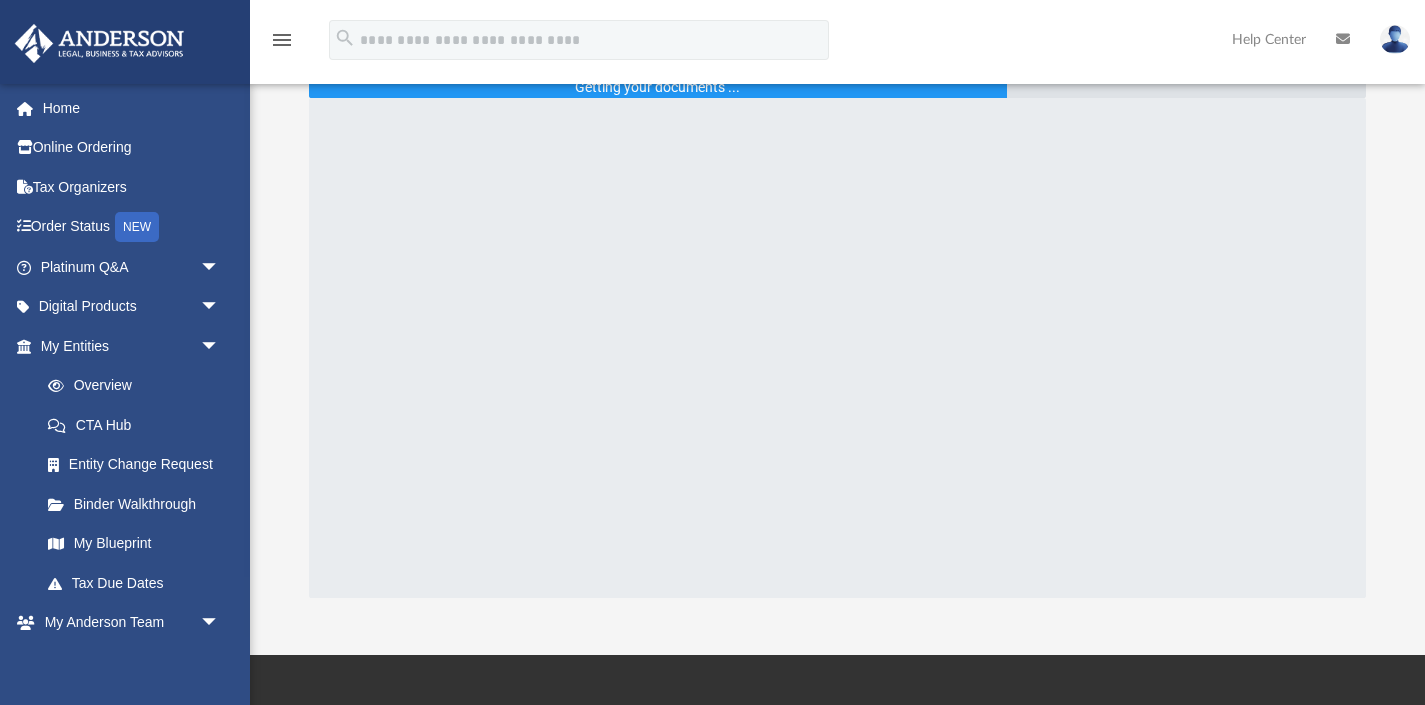 scroll, scrollTop: 7, scrollLeft: 0, axis: vertical 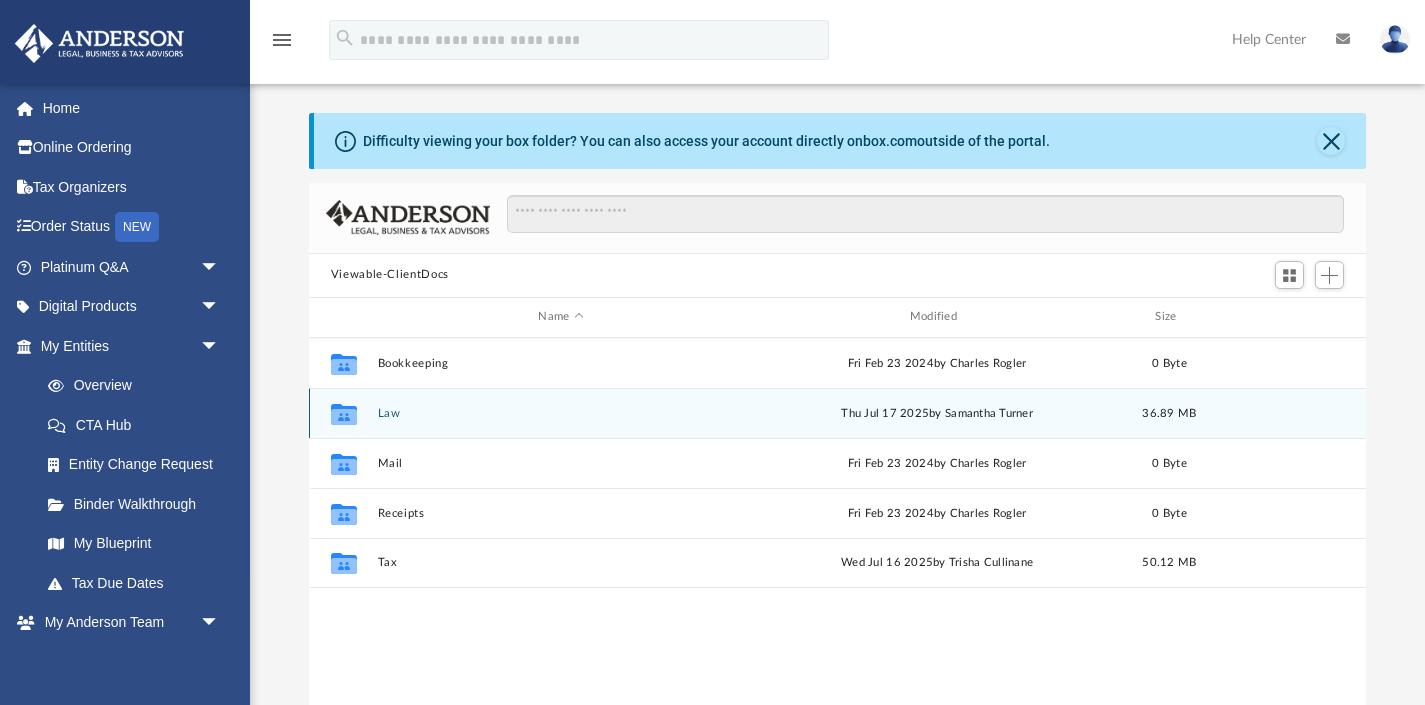 click on "Law" at bounding box center [560, 412] 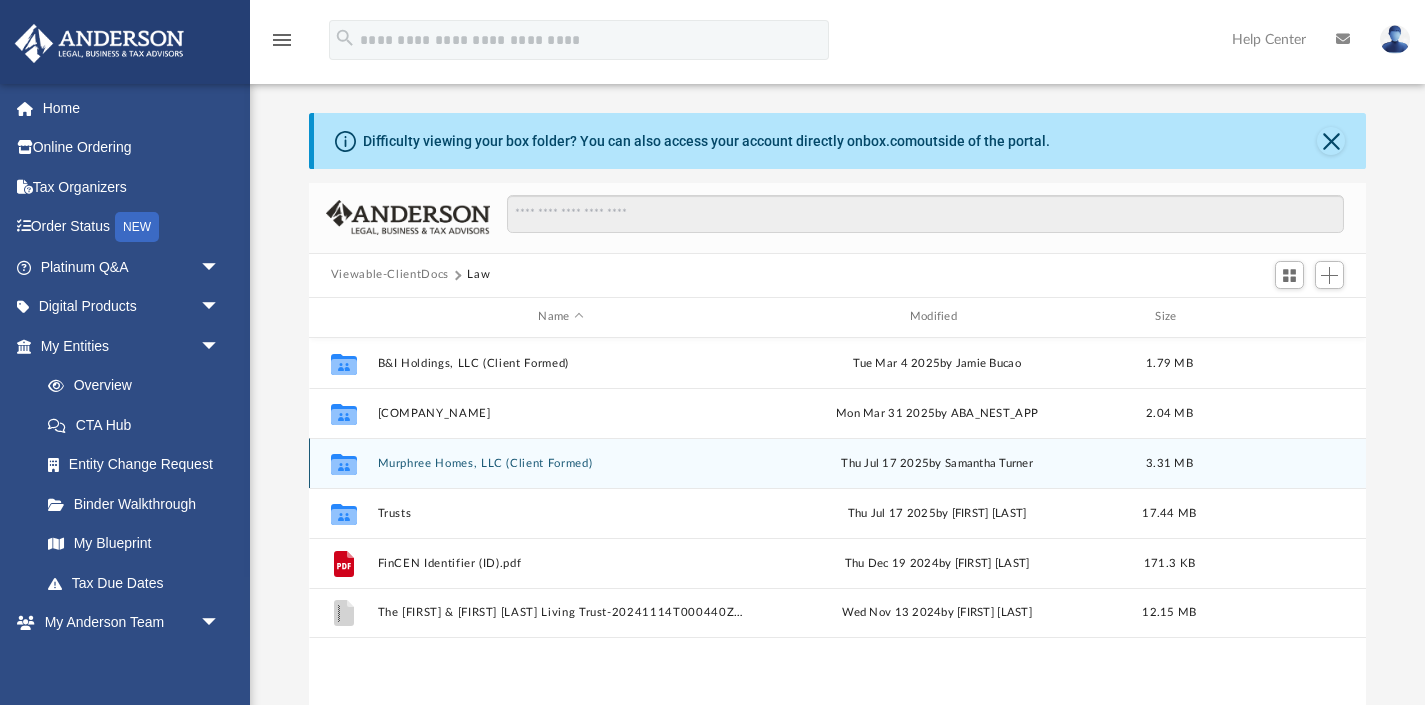 click on "Murphree Homes, LLC (Client Formed)" at bounding box center (560, 462) 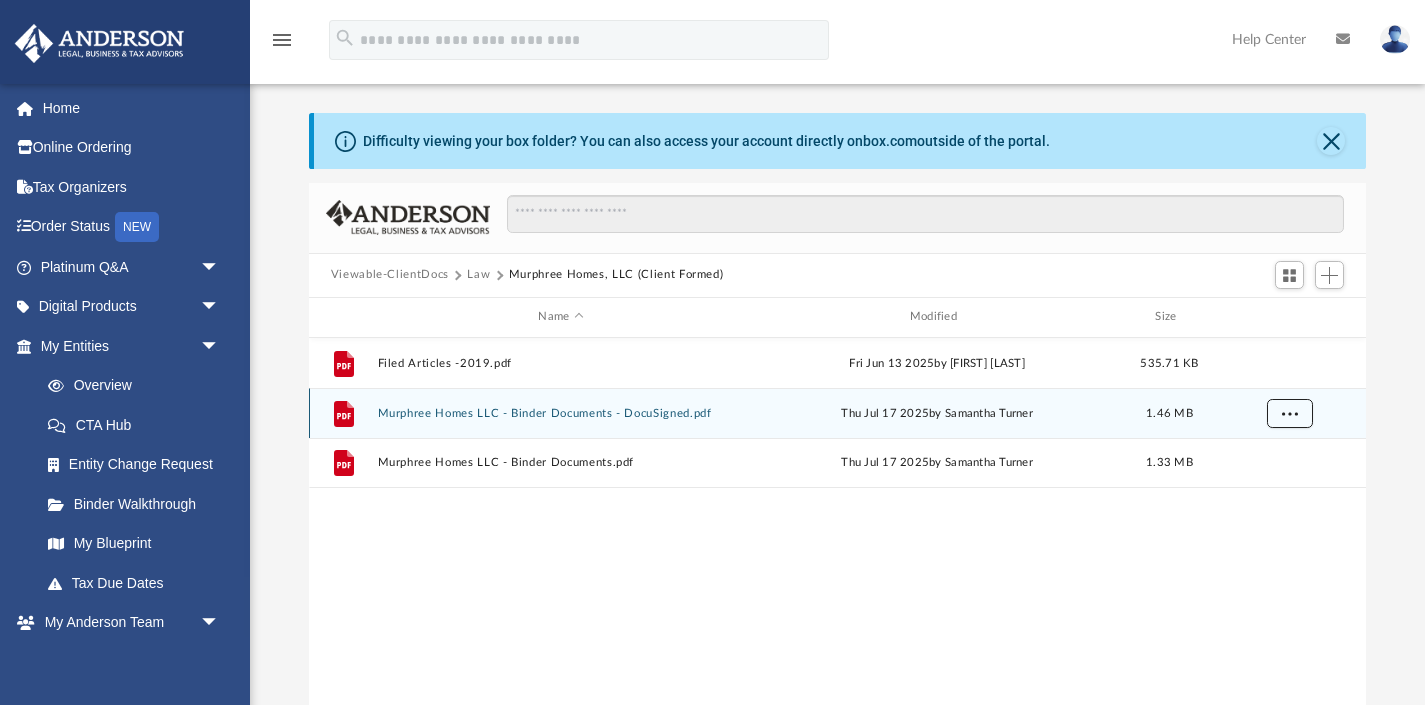 click at bounding box center (1289, 412) 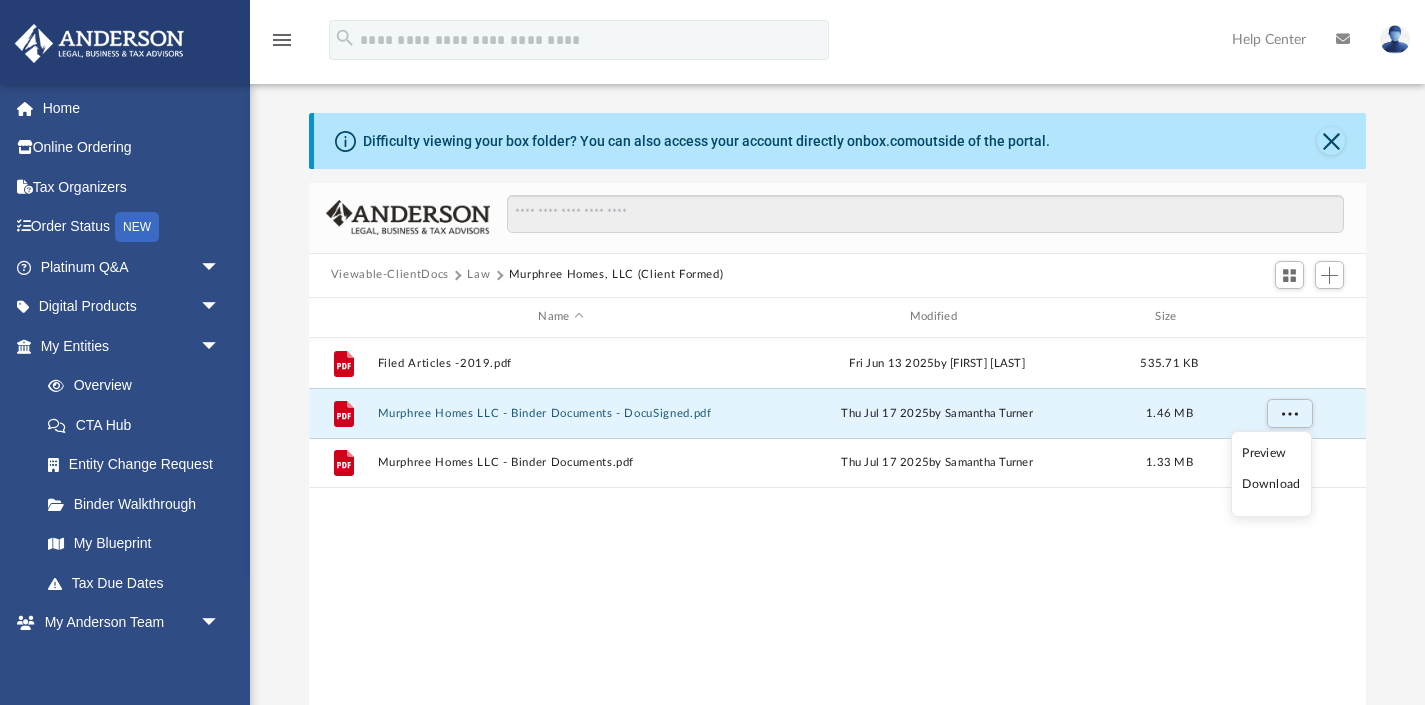 click on "Download" at bounding box center [1271, 484] 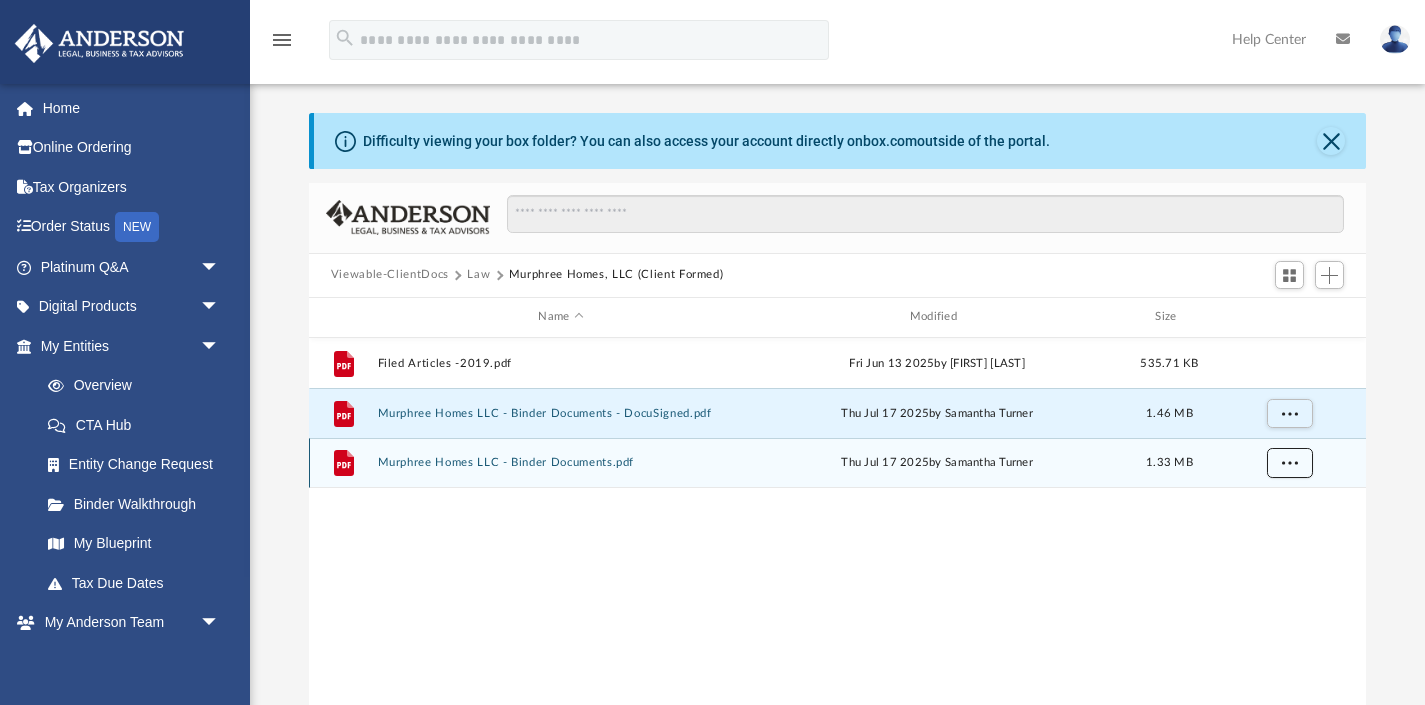 click at bounding box center [1289, 461] 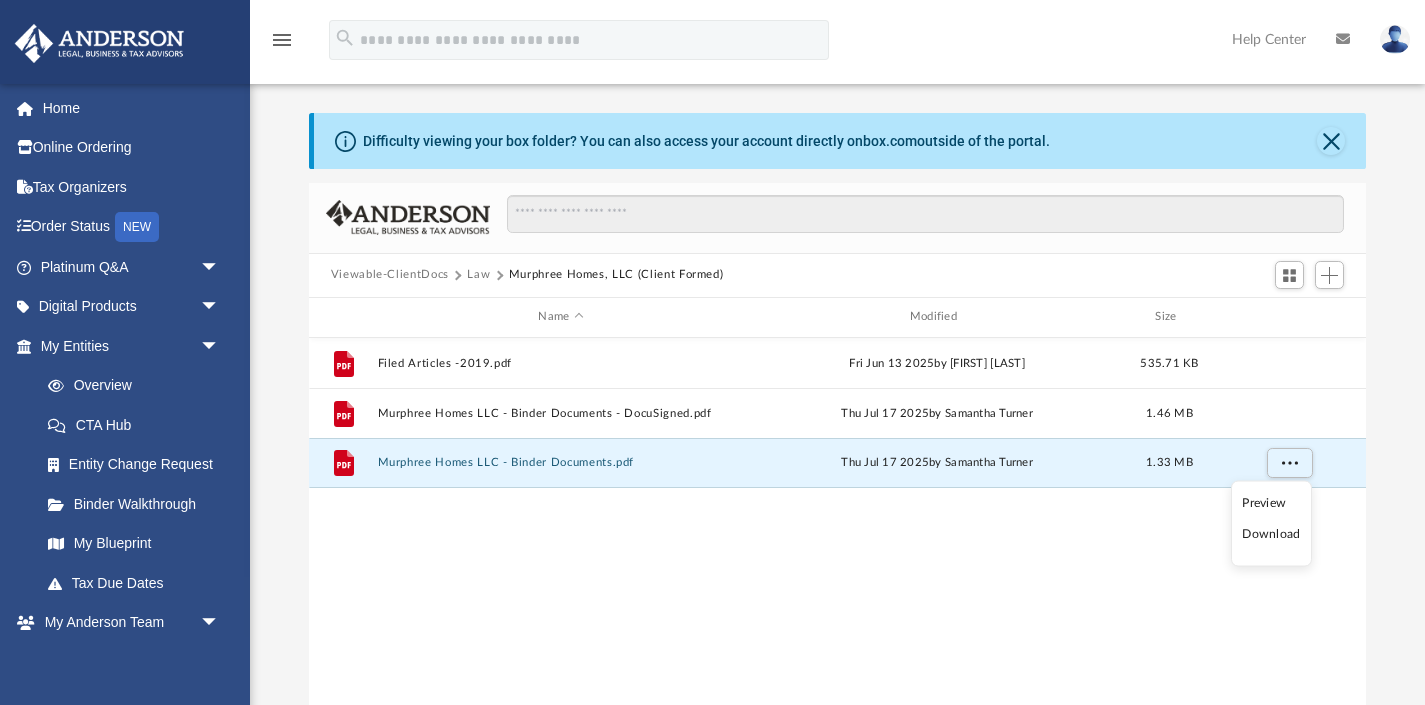 click on "Download" at bounding box center [1271, 534] 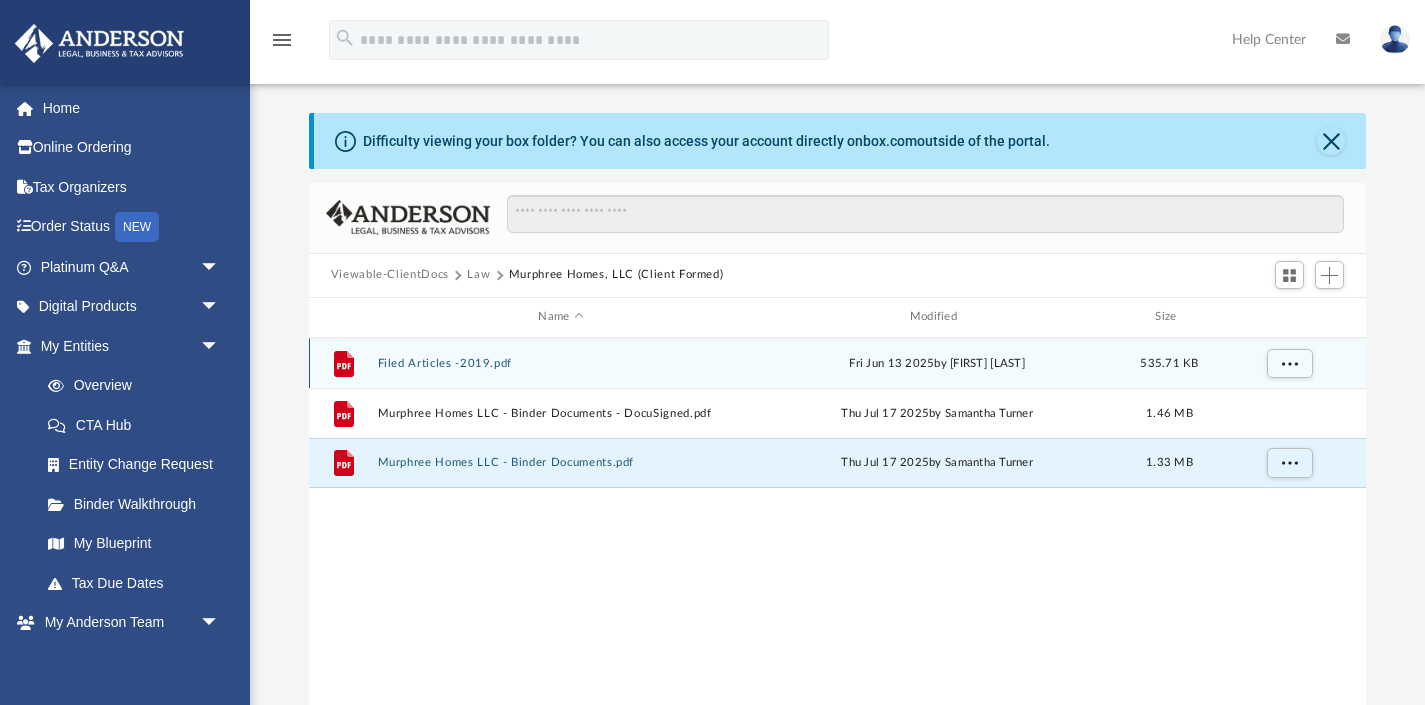 click on "Fri Jun 13 2025  by [FIRST] [LAST]" at bounding box center [936, 363] 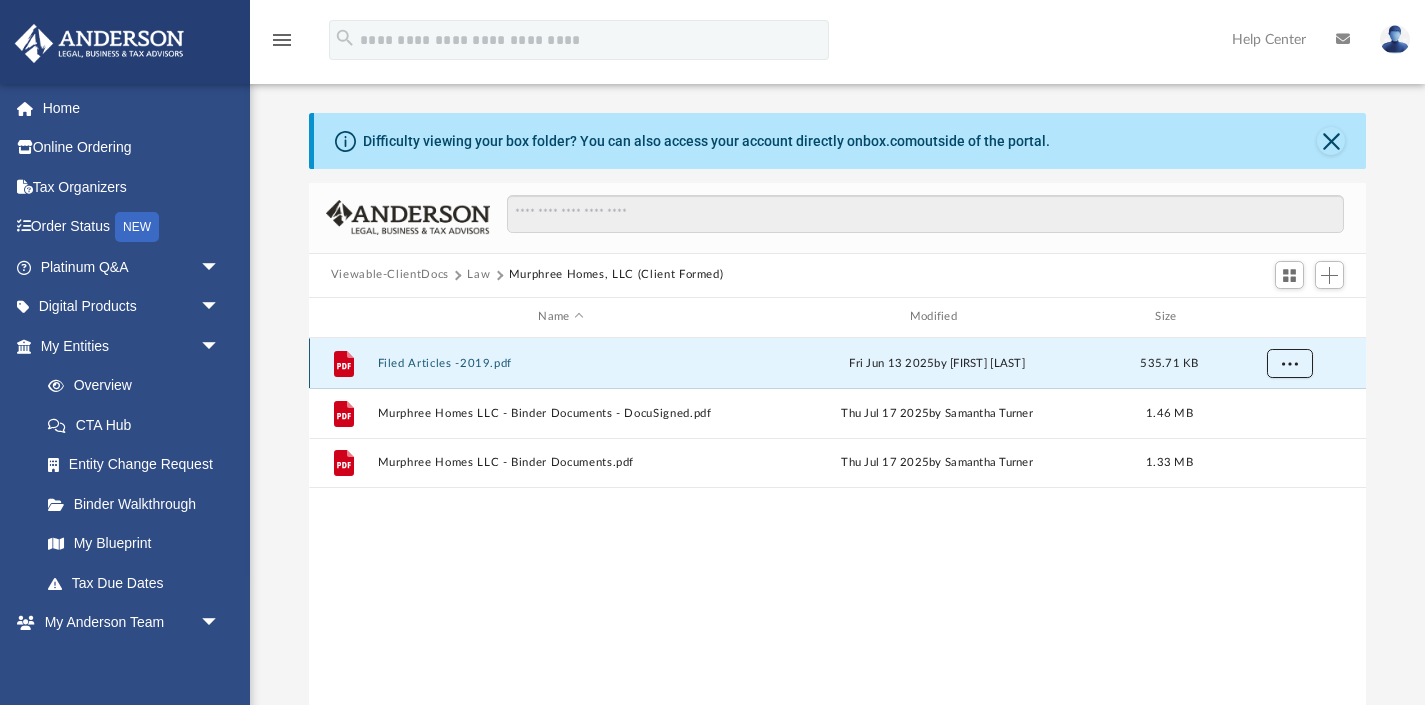 click at bounding box center (1289, 362) 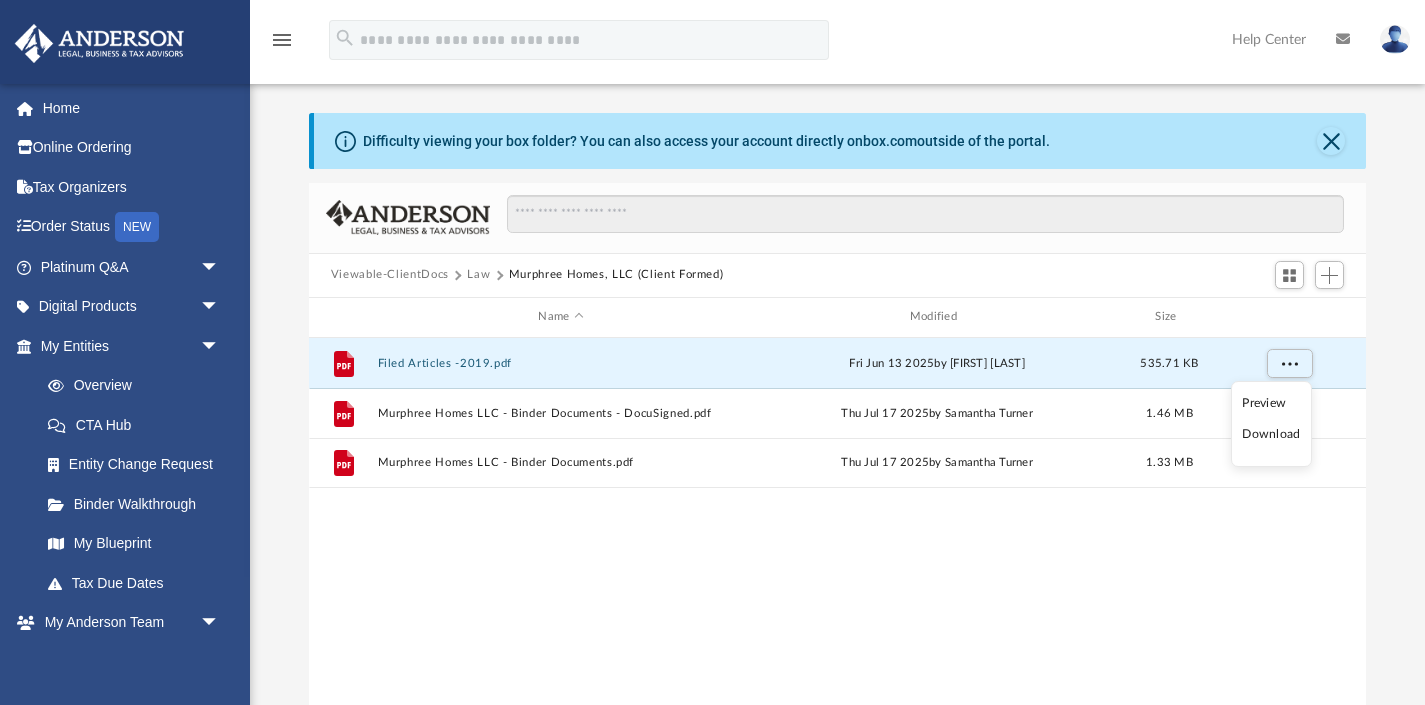 click on "Download" at bounding box center (1271, 434) 